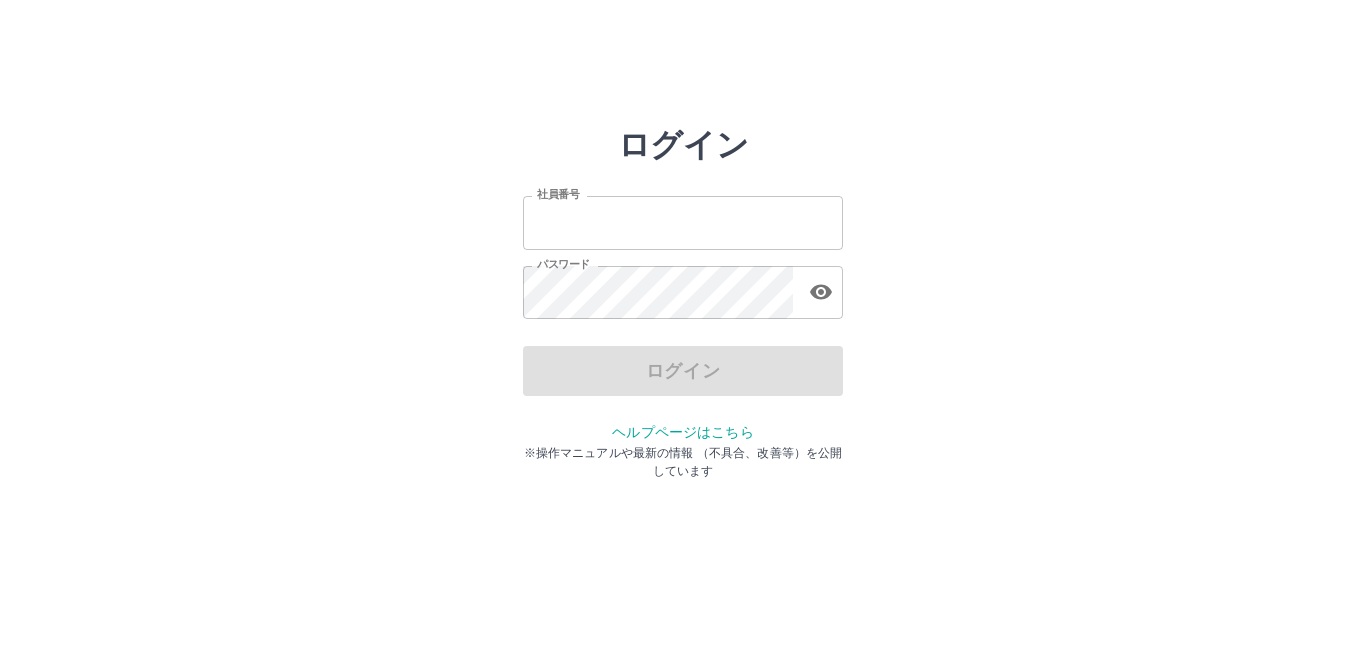 scroll, scrollTop: 0, scrollLeft: 0, axis: both 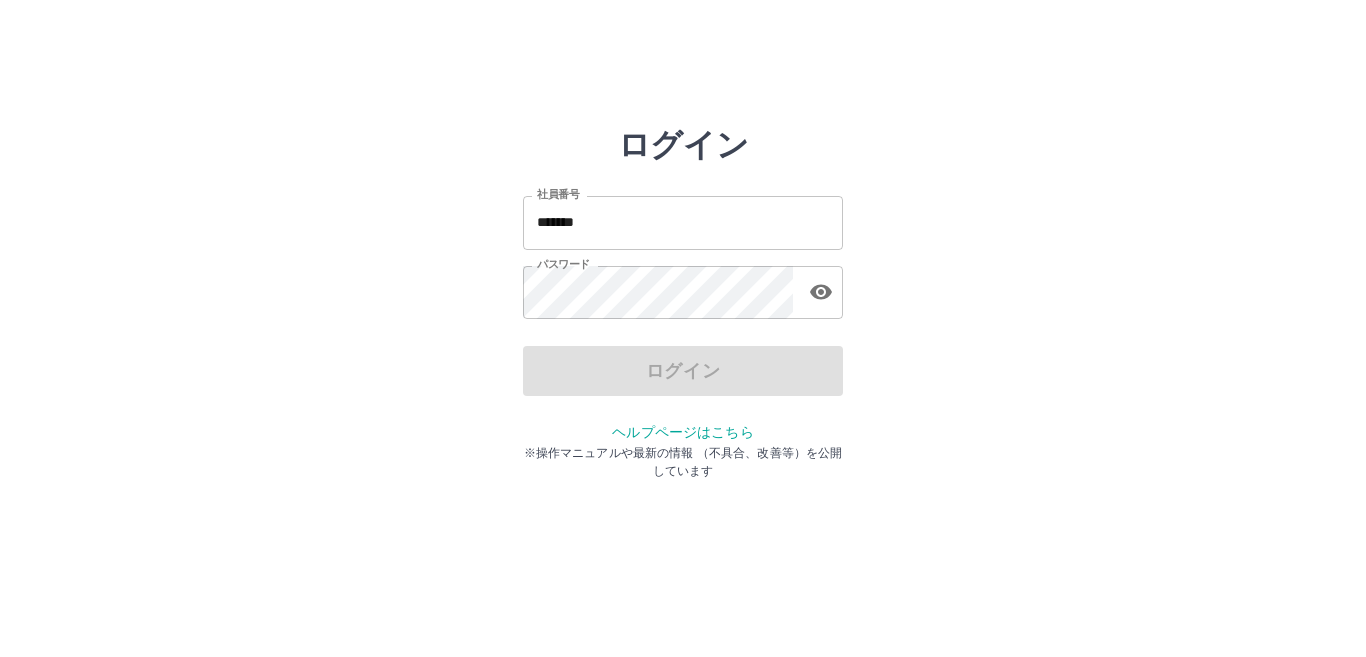 click on "*******" at bounding box center [683, 222] 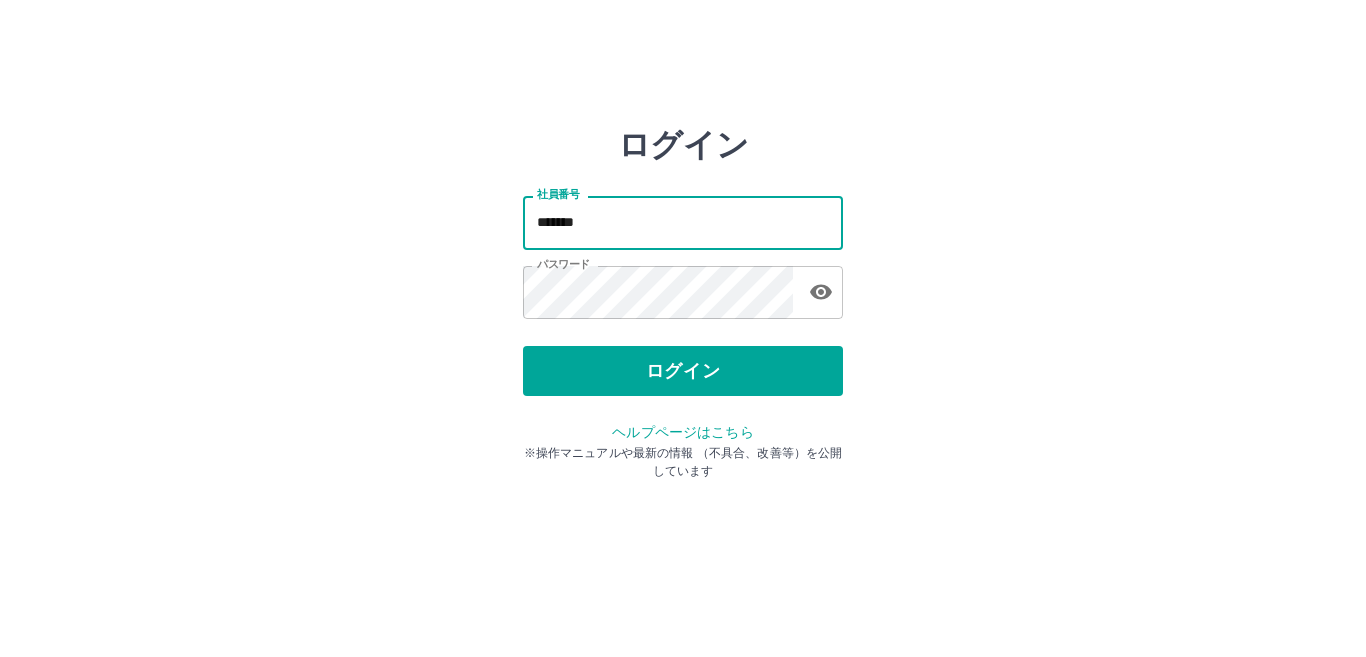 type on "*******" 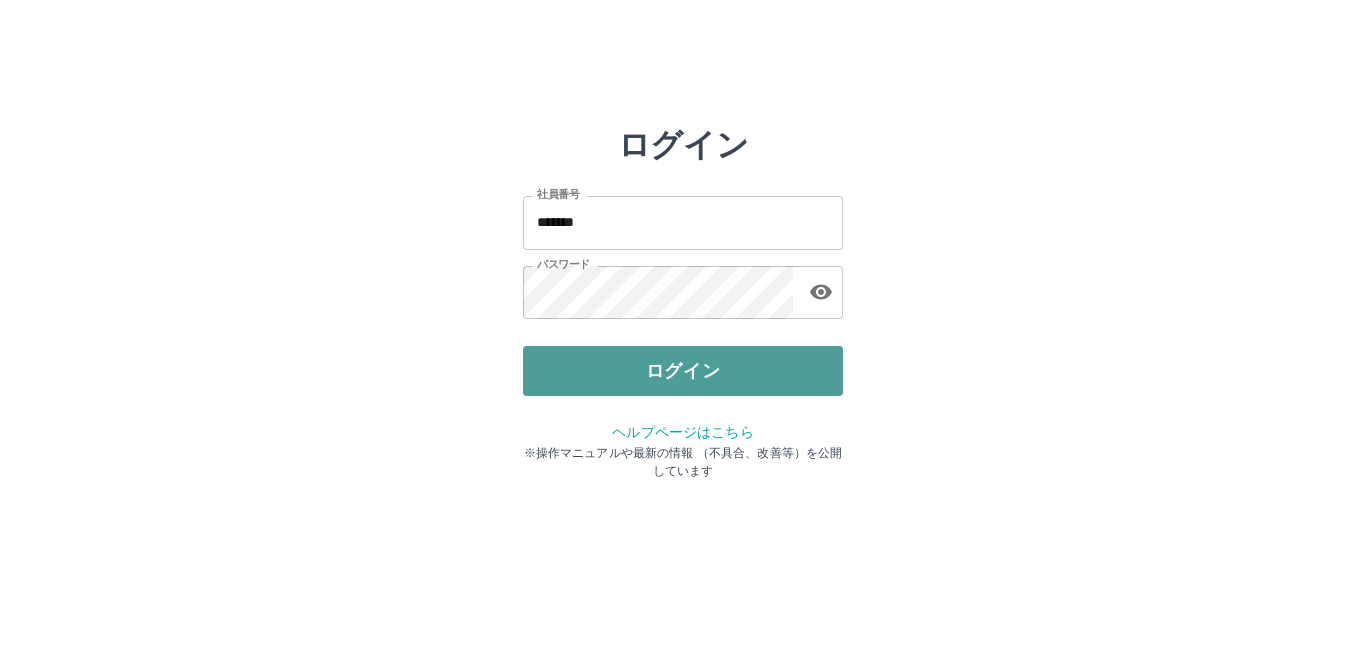 click on "ログイン" at bounding box center (683, 371) 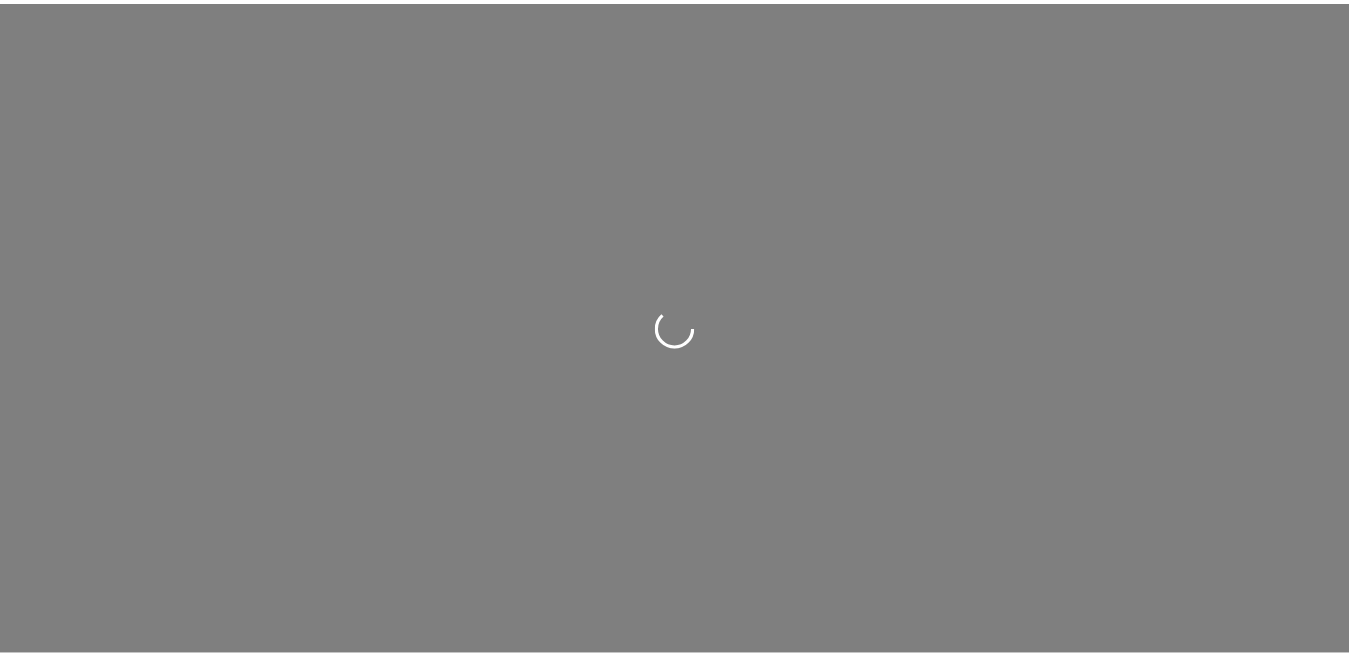 scroll, scrollTop: 0, scrollLeft: 0, axis: both 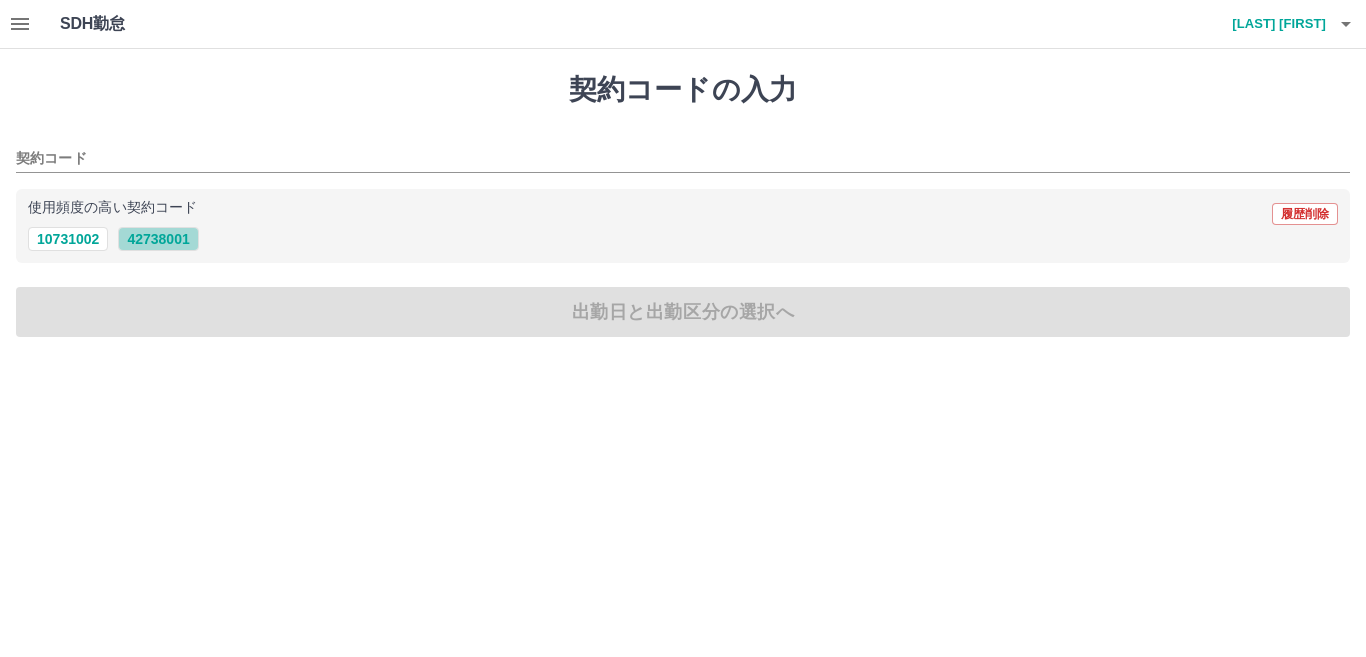 click on "42738001" at bounding box center [158, 239] 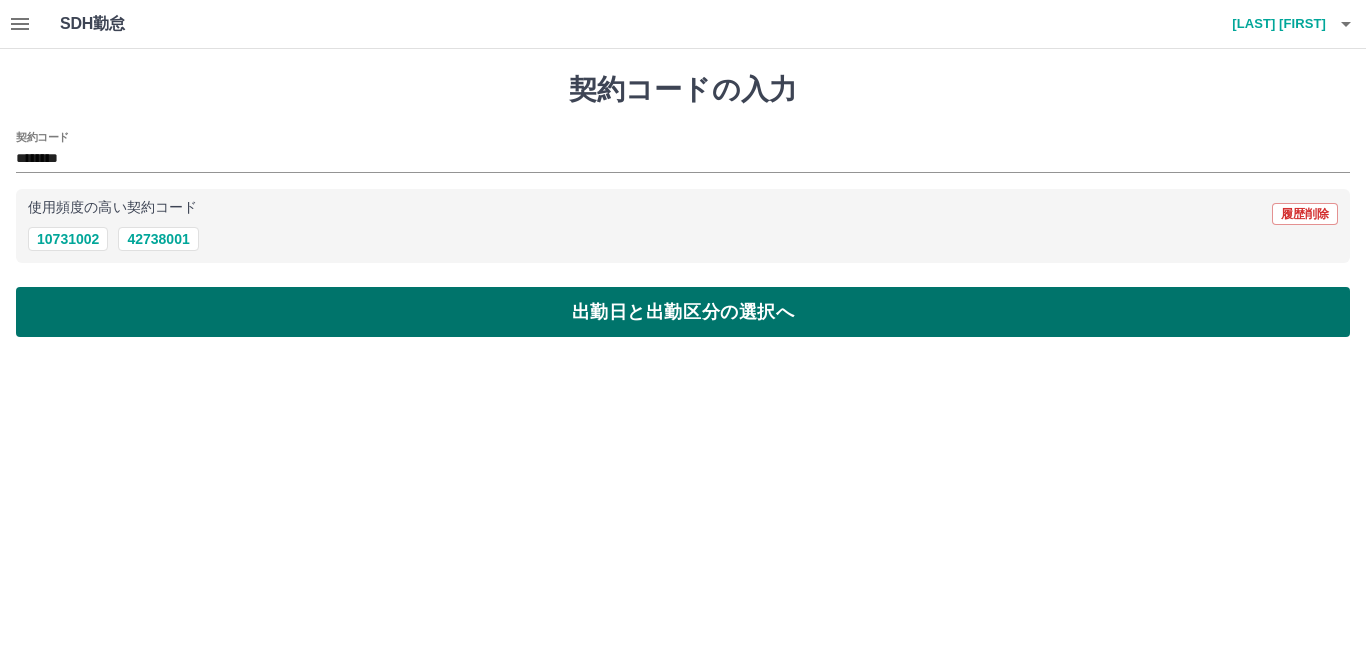 click on "出勤日と出勤区分の選択へ" at bounding box center [683, 312] 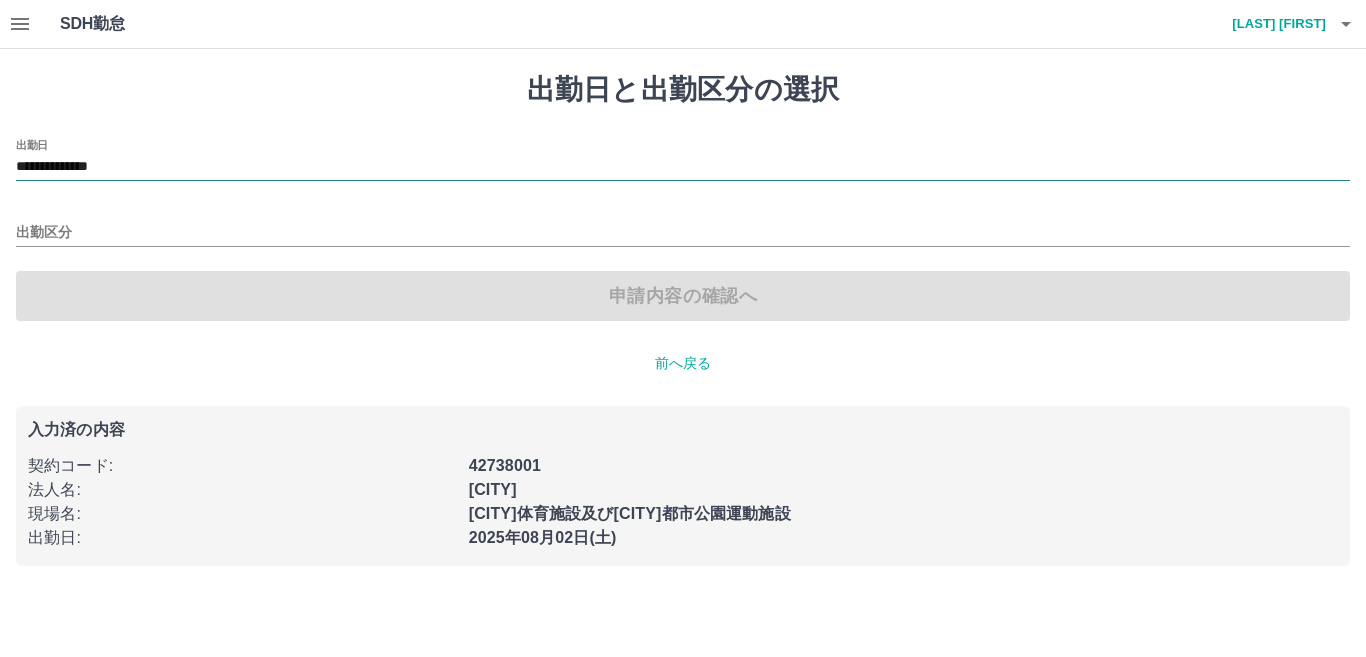 click on "**********" at bounding box center (683, 167) 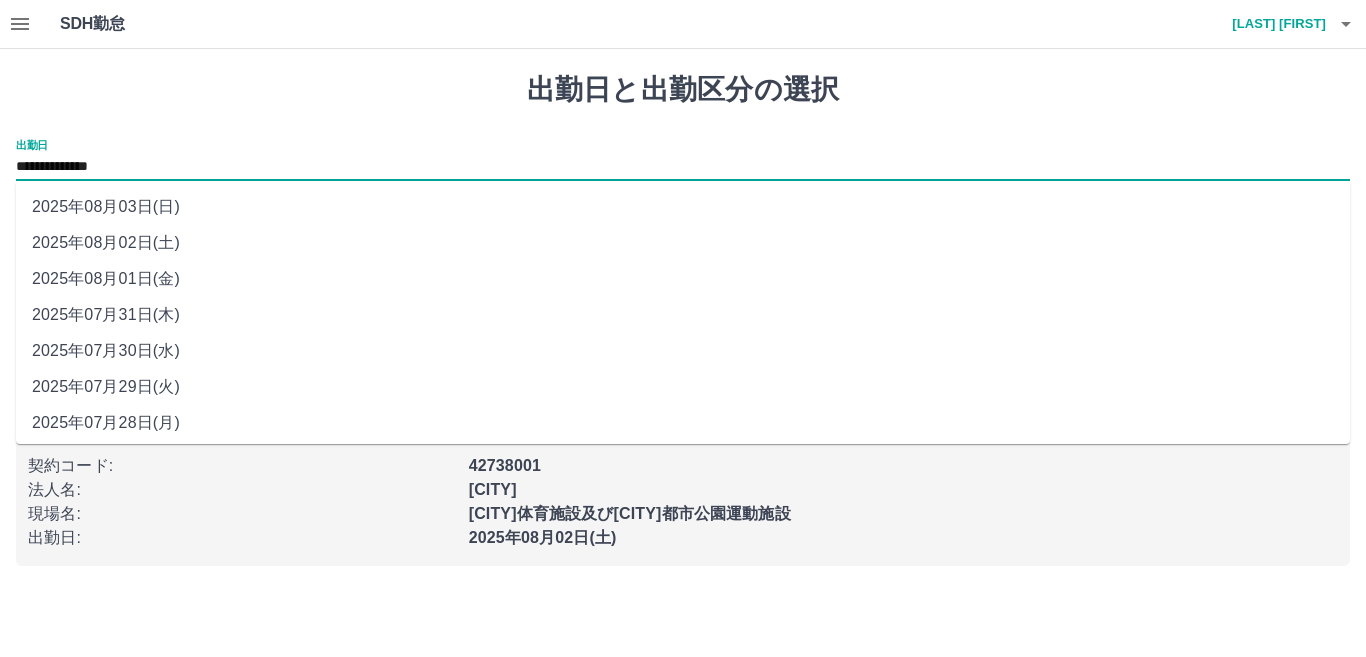 click on "2025年08月01日(金)" at bounding box center [683, 279] 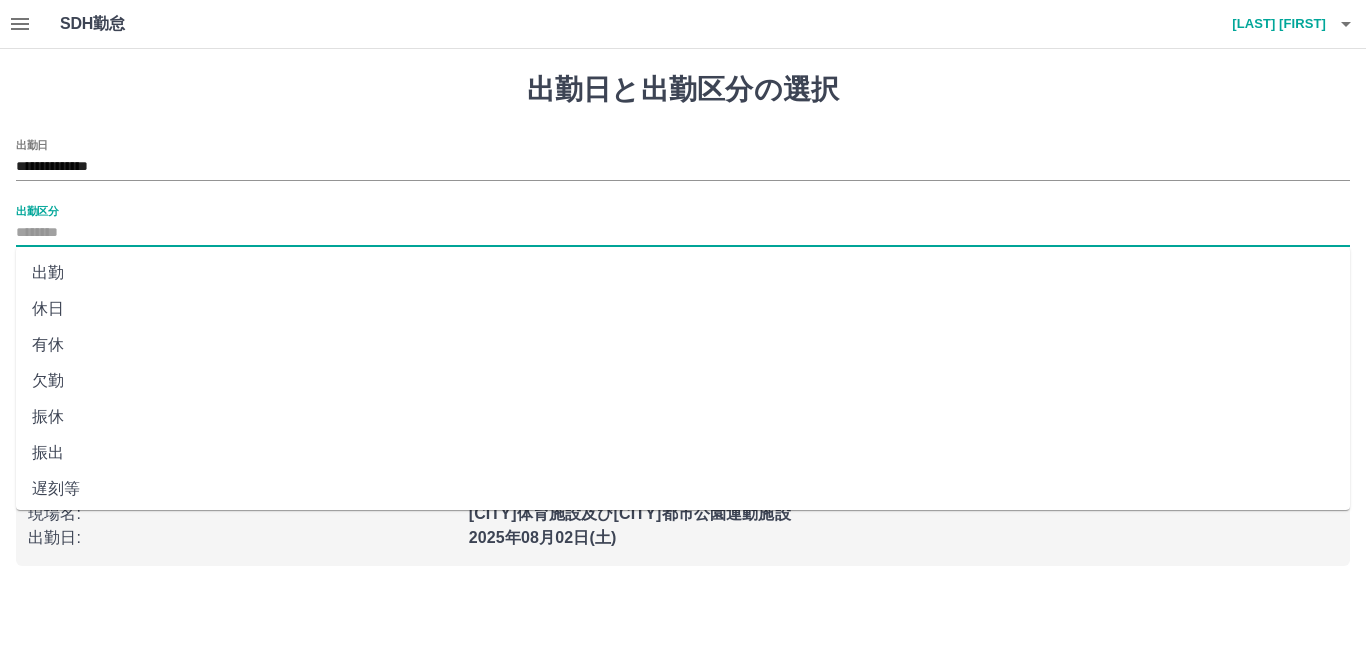 click on "出勤区分" at bounding box center [683, 233] 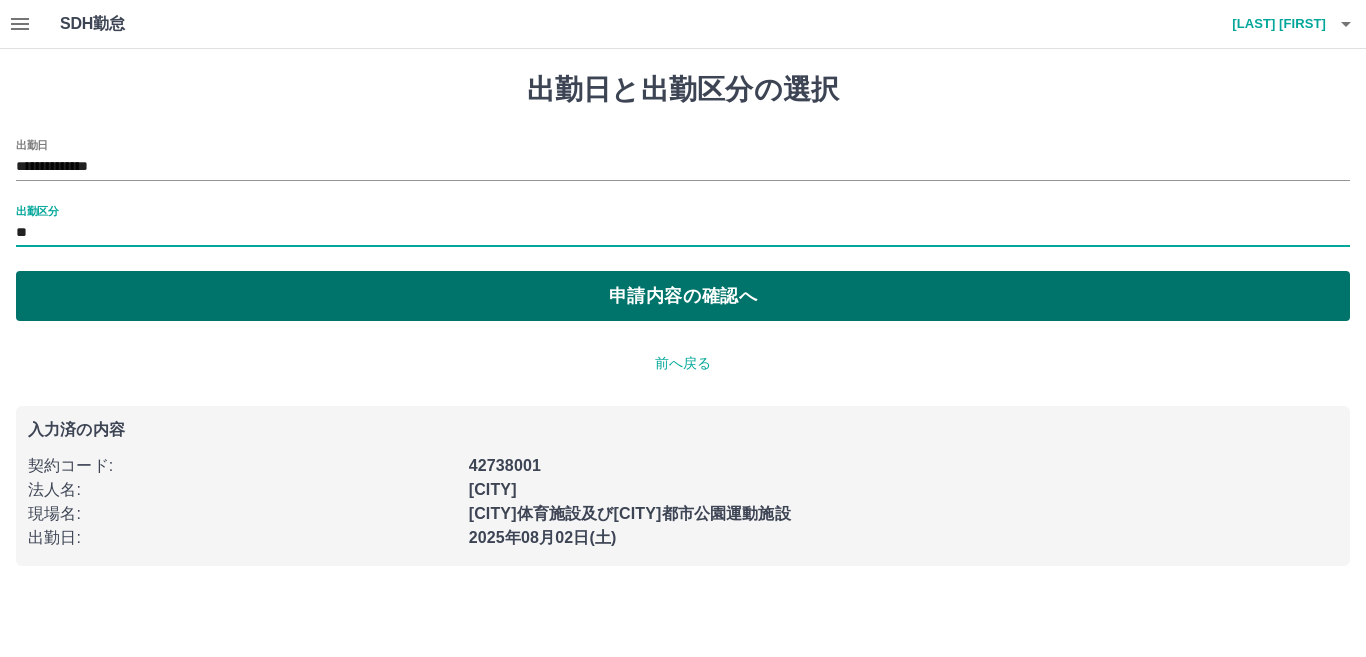 click on "申請内容の確認へ" at bounding box center [683, 296] 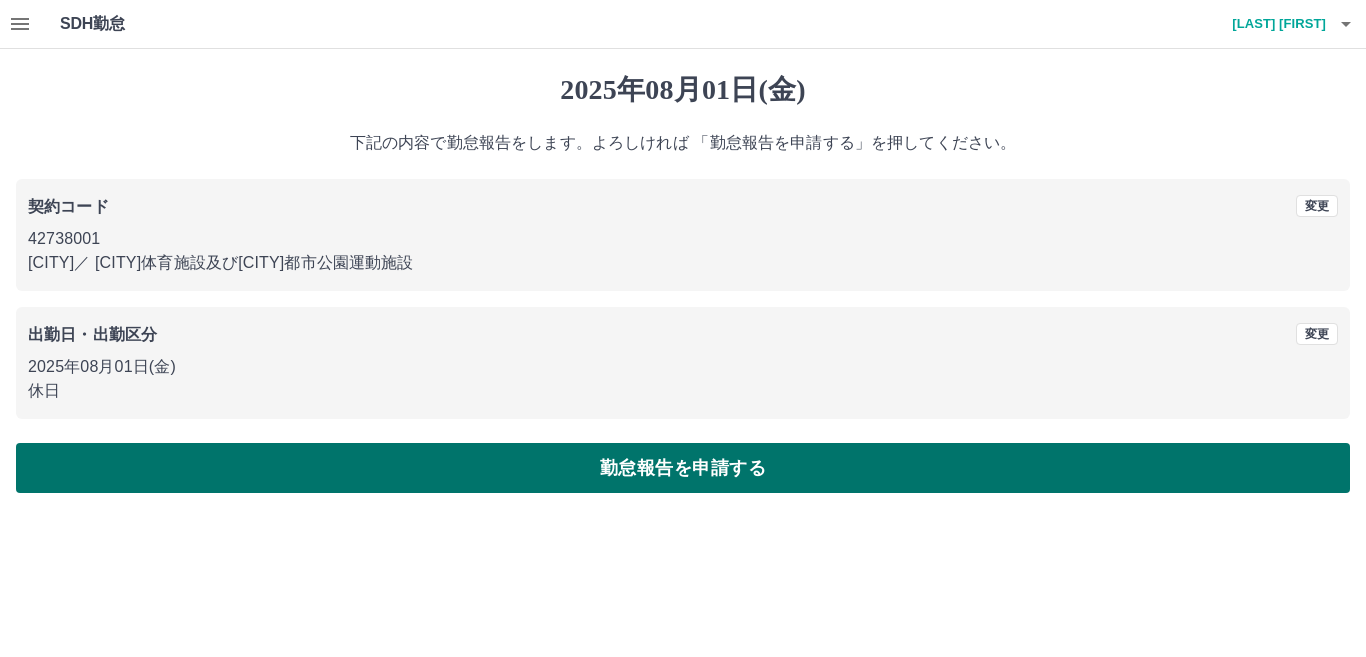 click on "勤怠報告を申請する" at bounding box center (683, 468) 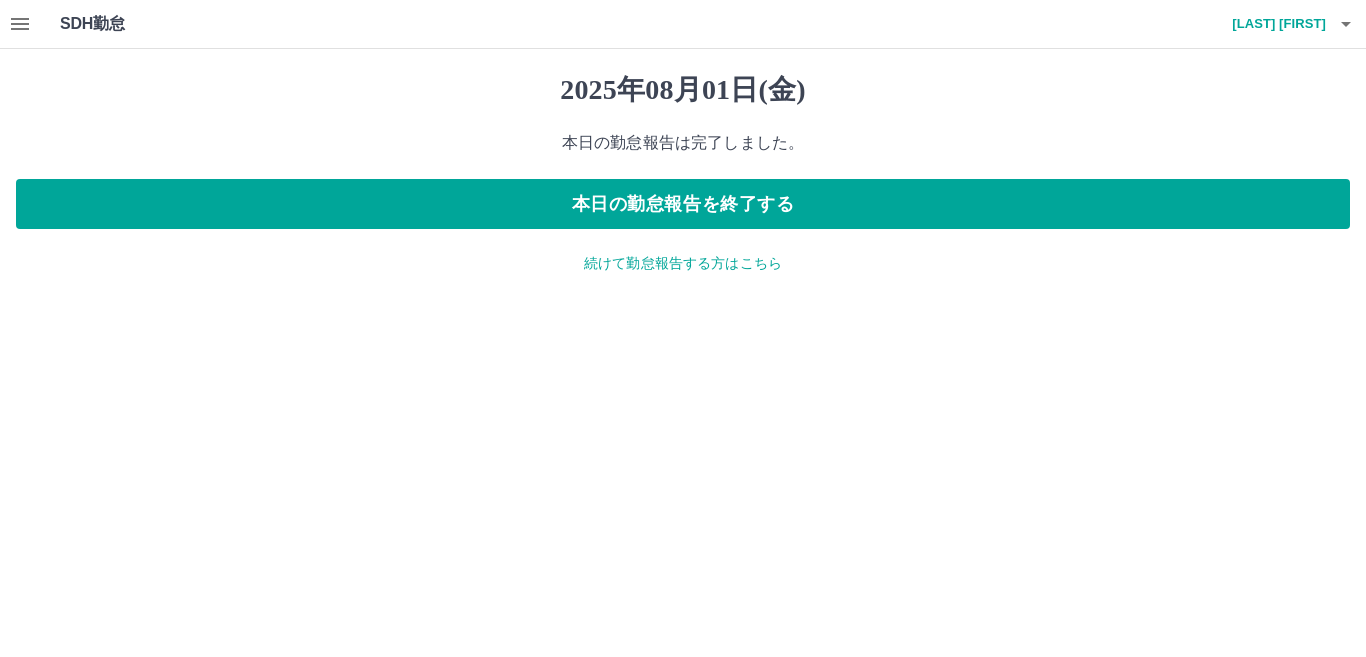 click on "続けて勤怠報告する方はこちら" at bounding box center [683, 263] 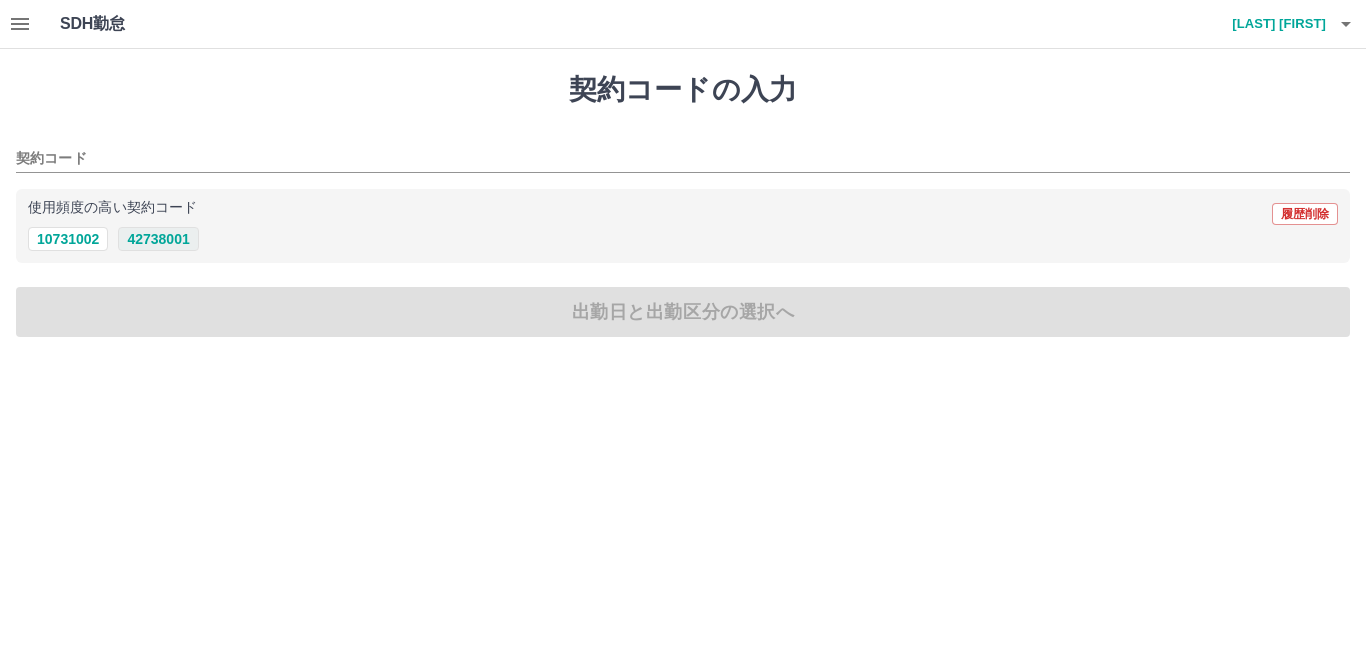 click on "42738001" at bounding box center (158, 239) 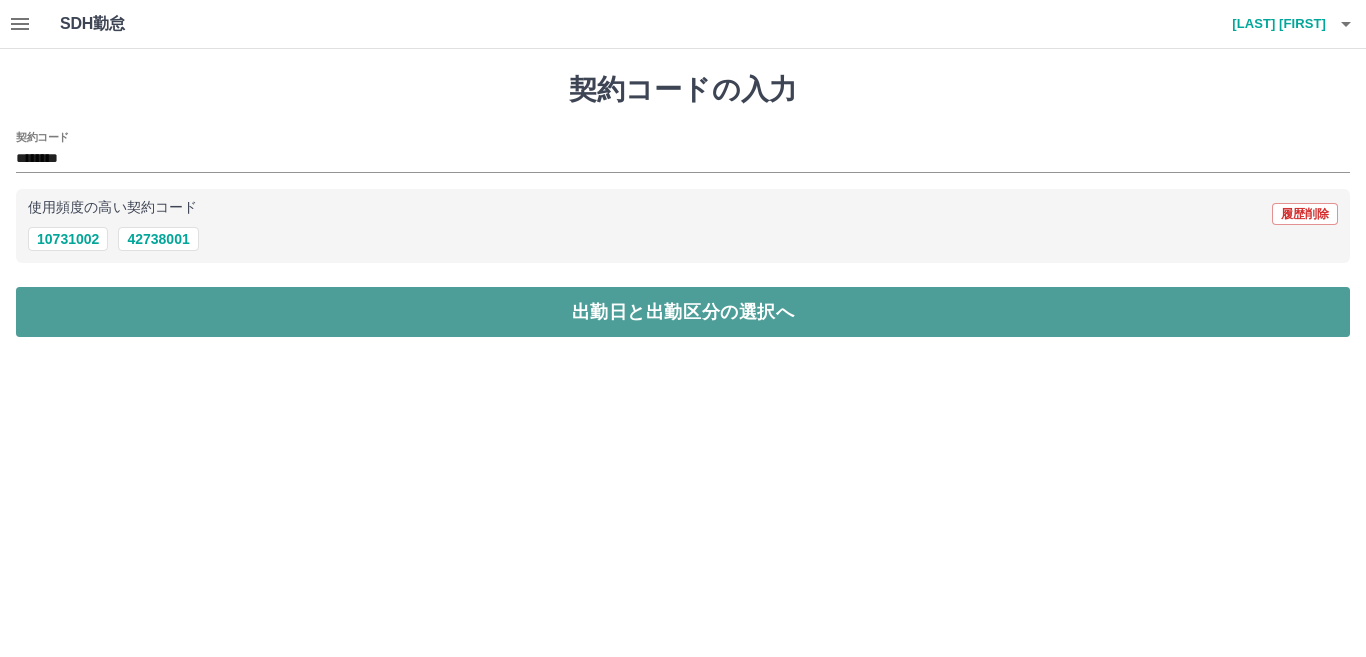 click on "出勤日と出勤区分の選択へ" at bounding box center [683, 312] 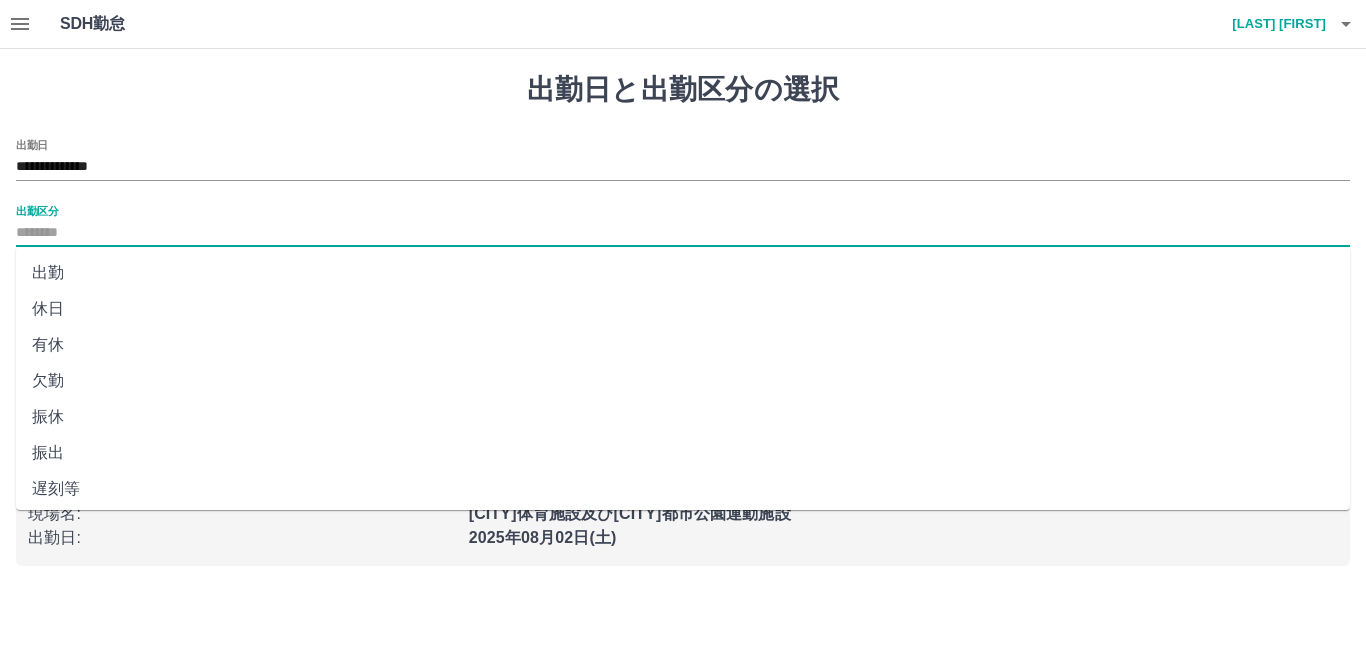 click on "出勤区分" at bounding box center (683, 233) 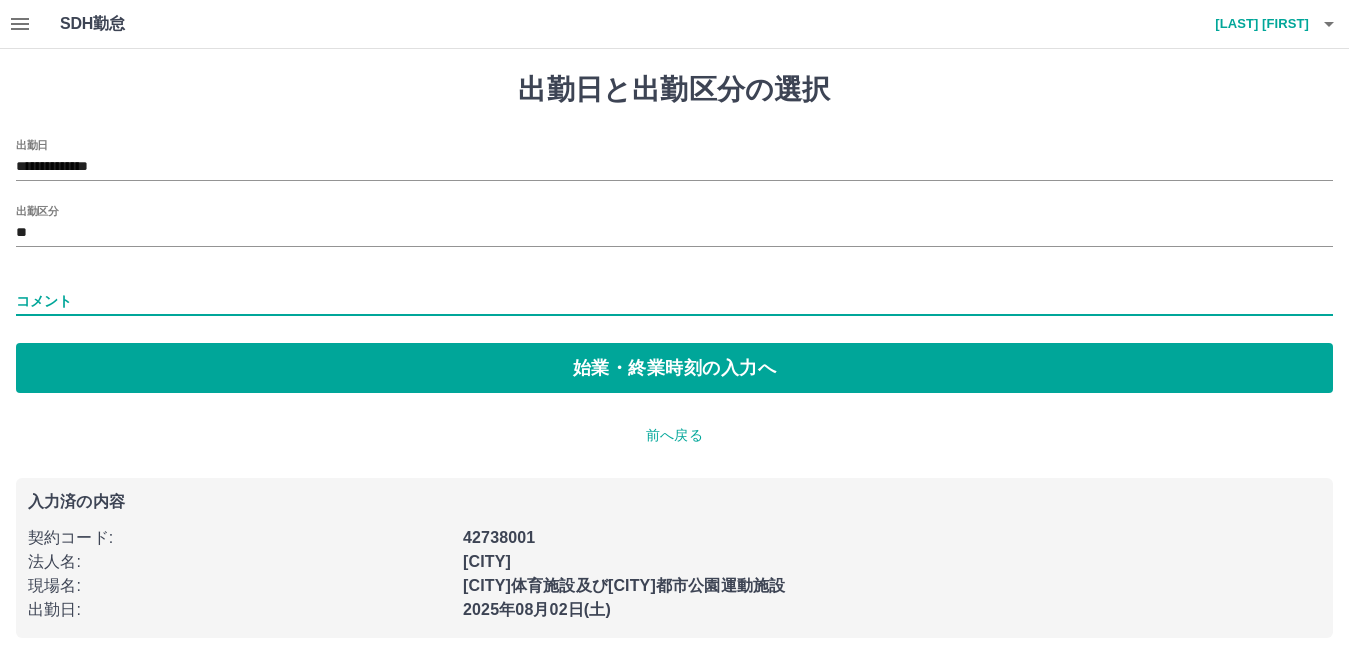 click on "コメント" at bounding box center [674, 301] 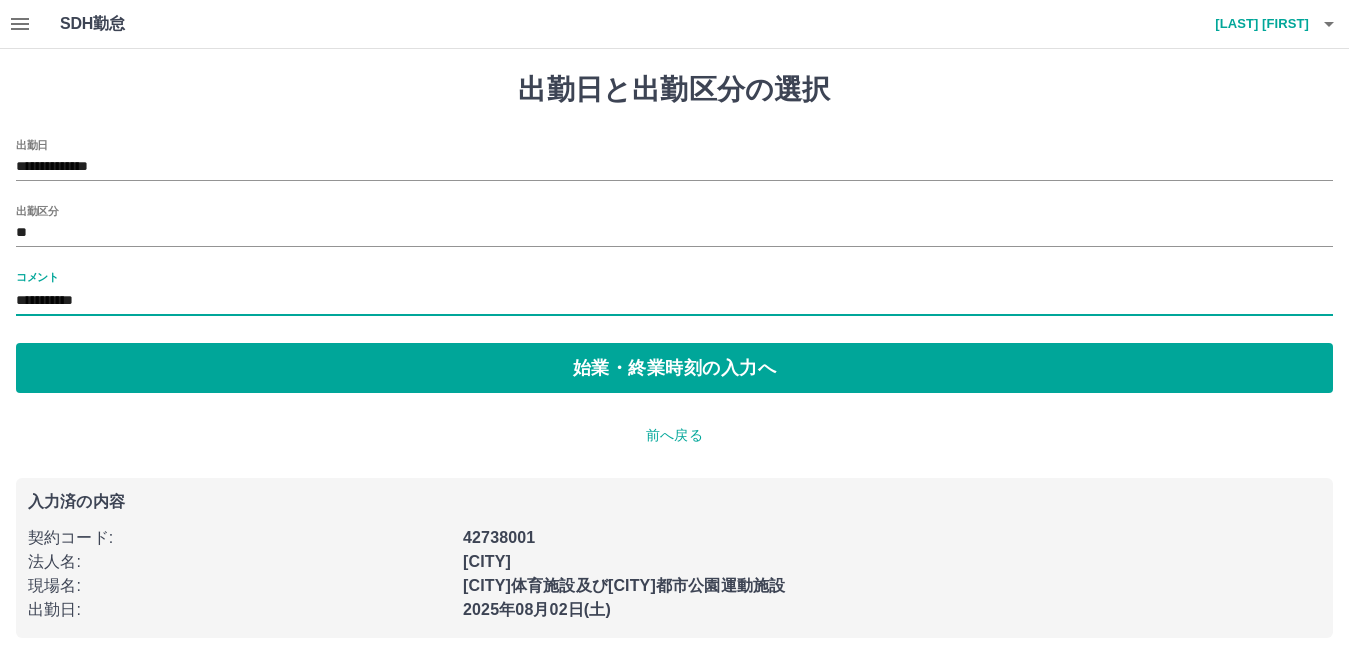click on "**********" at bounding box center (674, 301) 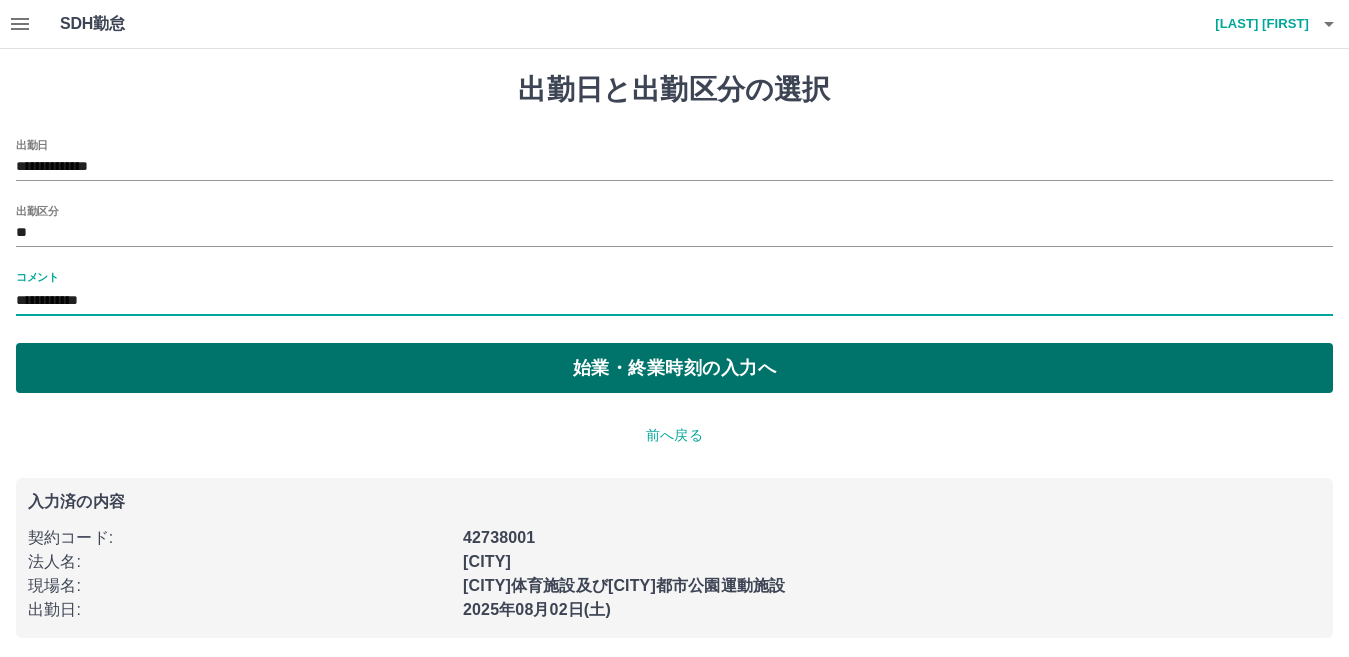 type on "**********" 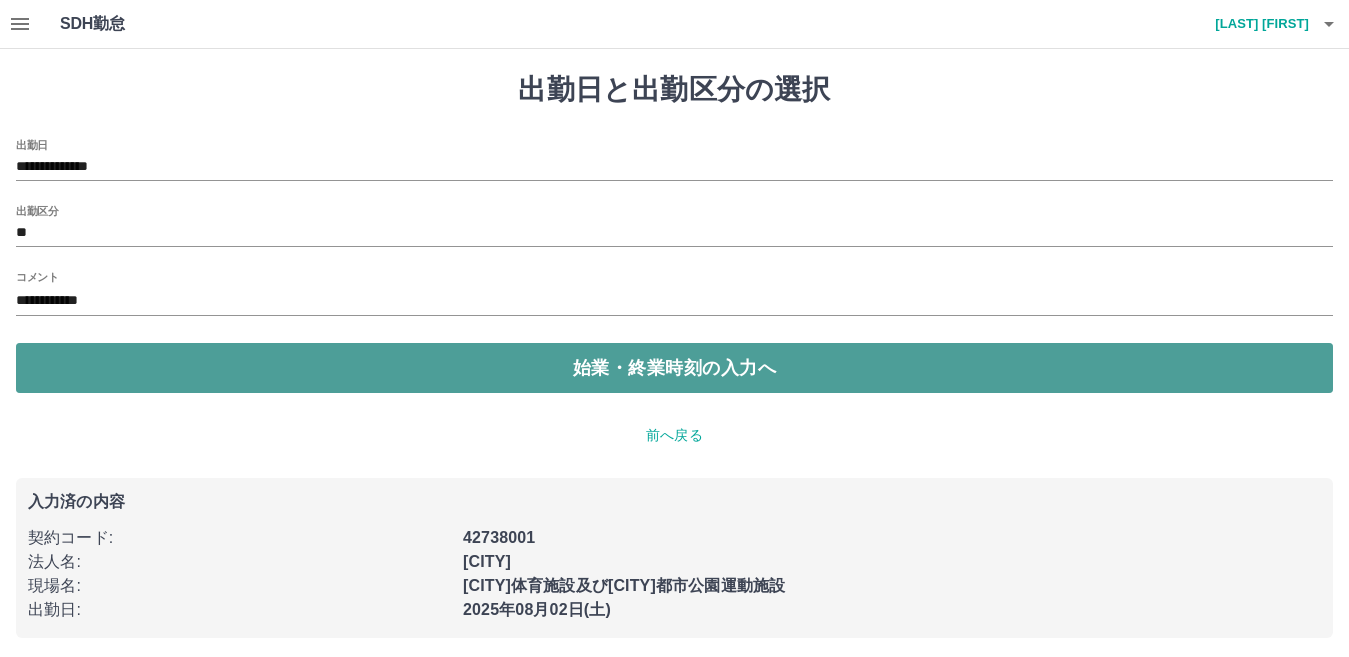 click on "始業・終業時刻の入力へ" at bounding box center [674, 368] 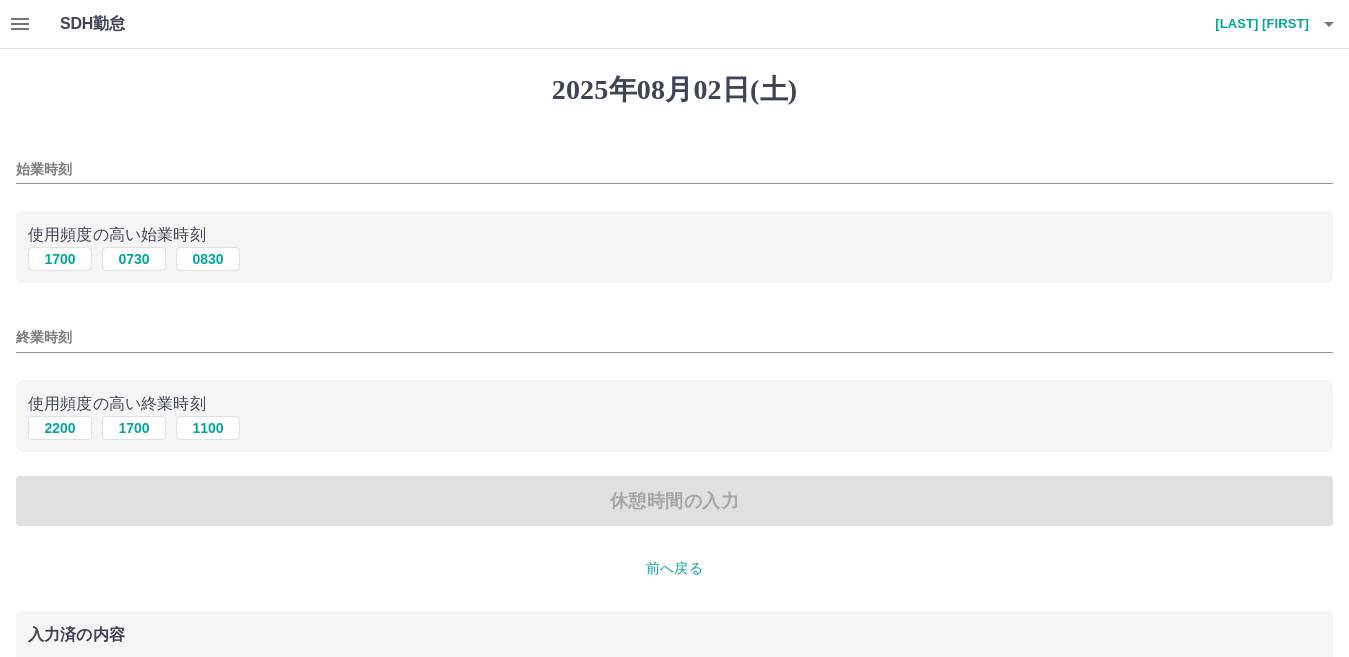 click on "1700 0730 0830" at bounding box center (674, 259) 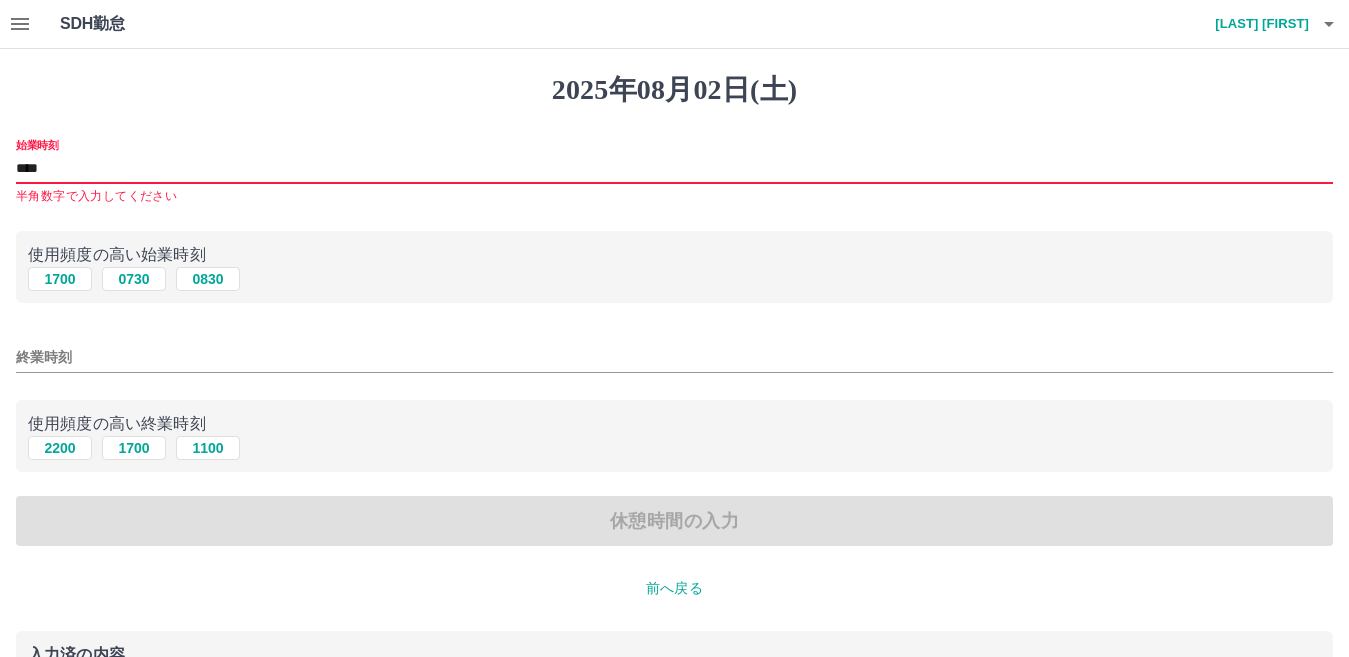 type on "****" 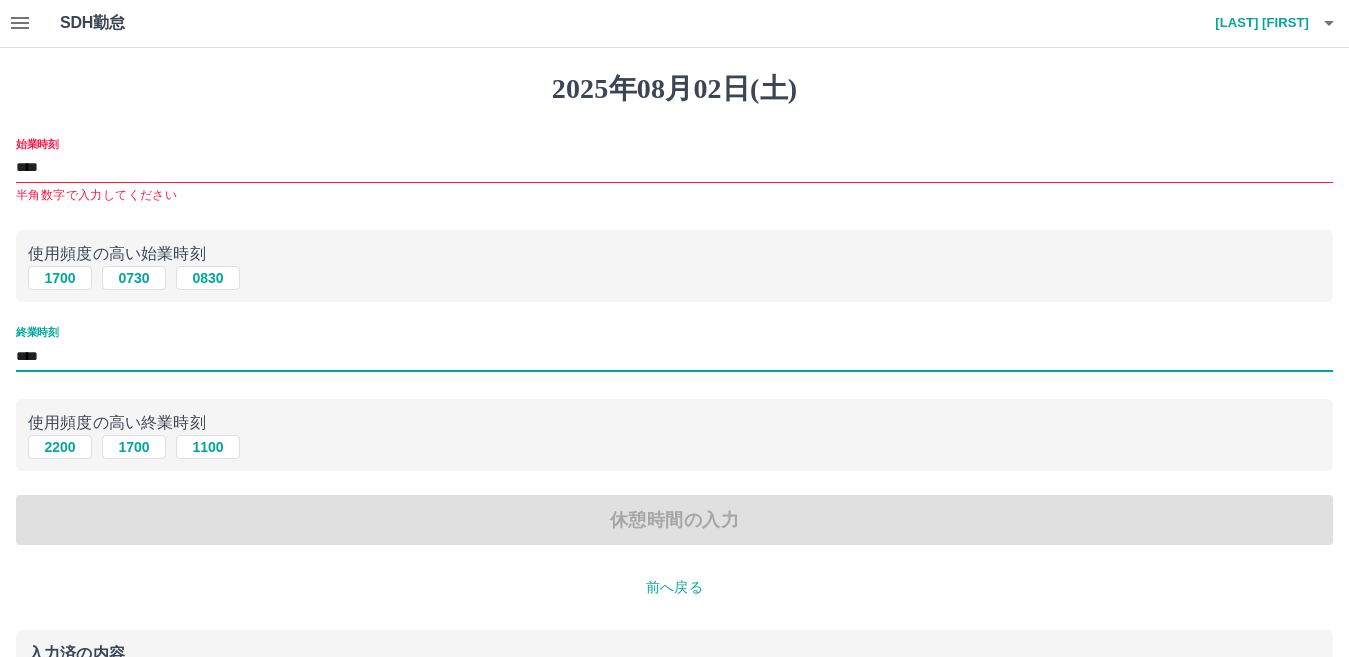 scroll, scrollTop: 0, scrollLeft: 0, axis: both 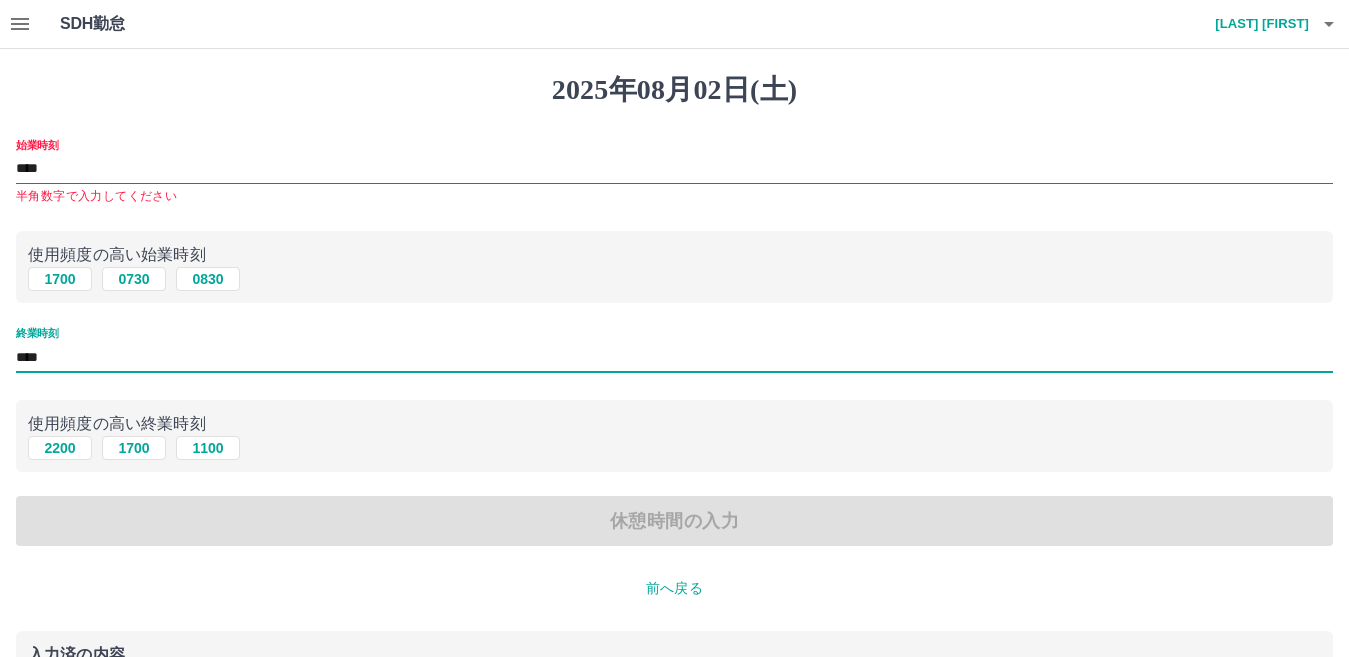 click on "使用頻度の高い終業時刻" at bounding box center (674, 424) 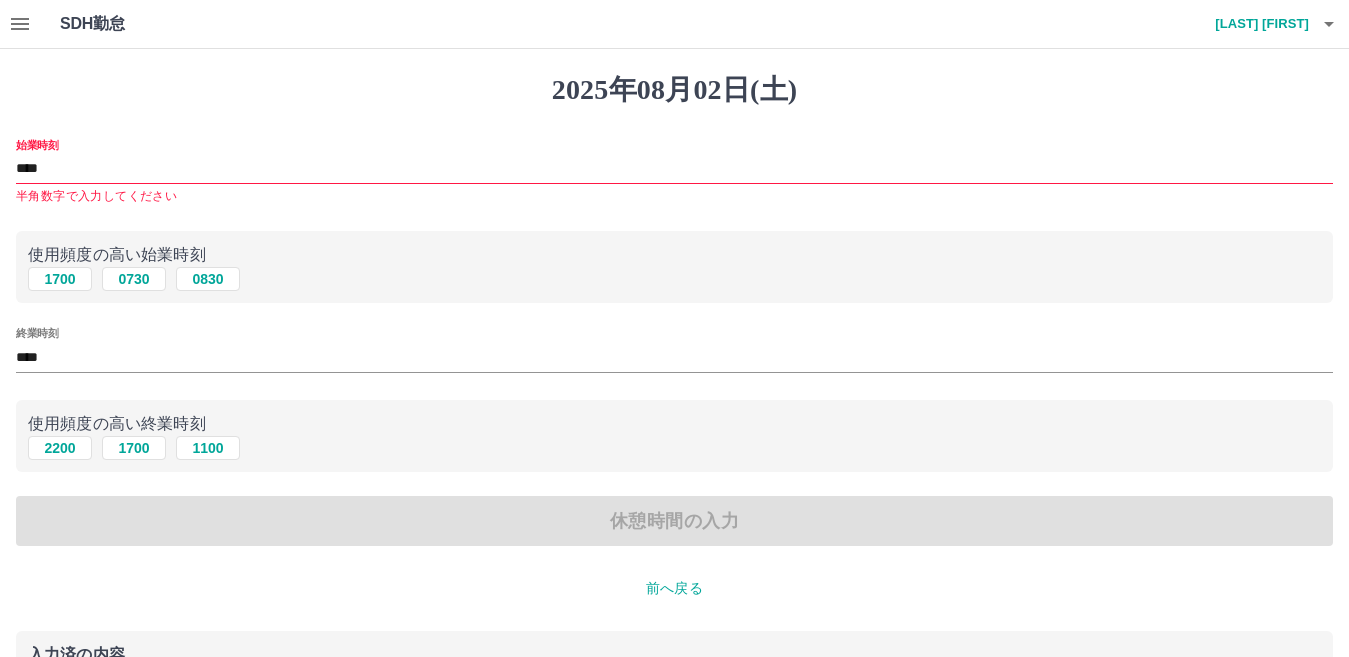 click on "****" at bounding box center [674, 357] 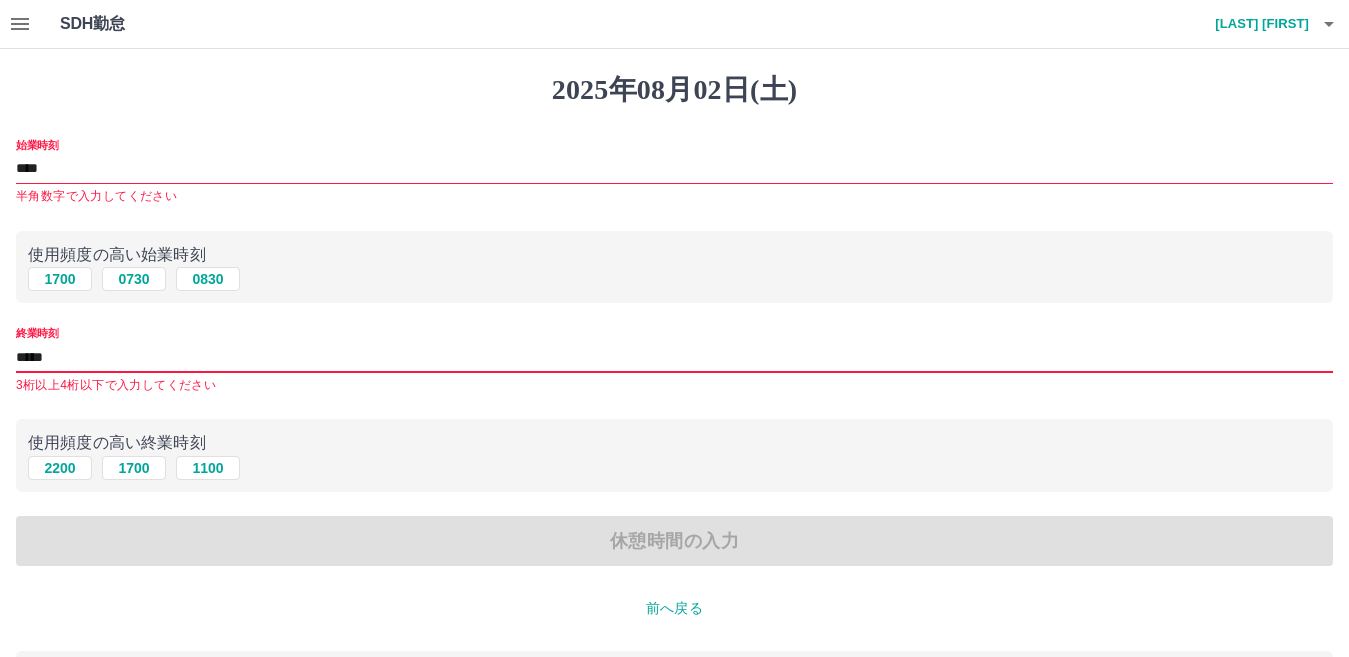 click on "*****" at bounding box center (674, 357) 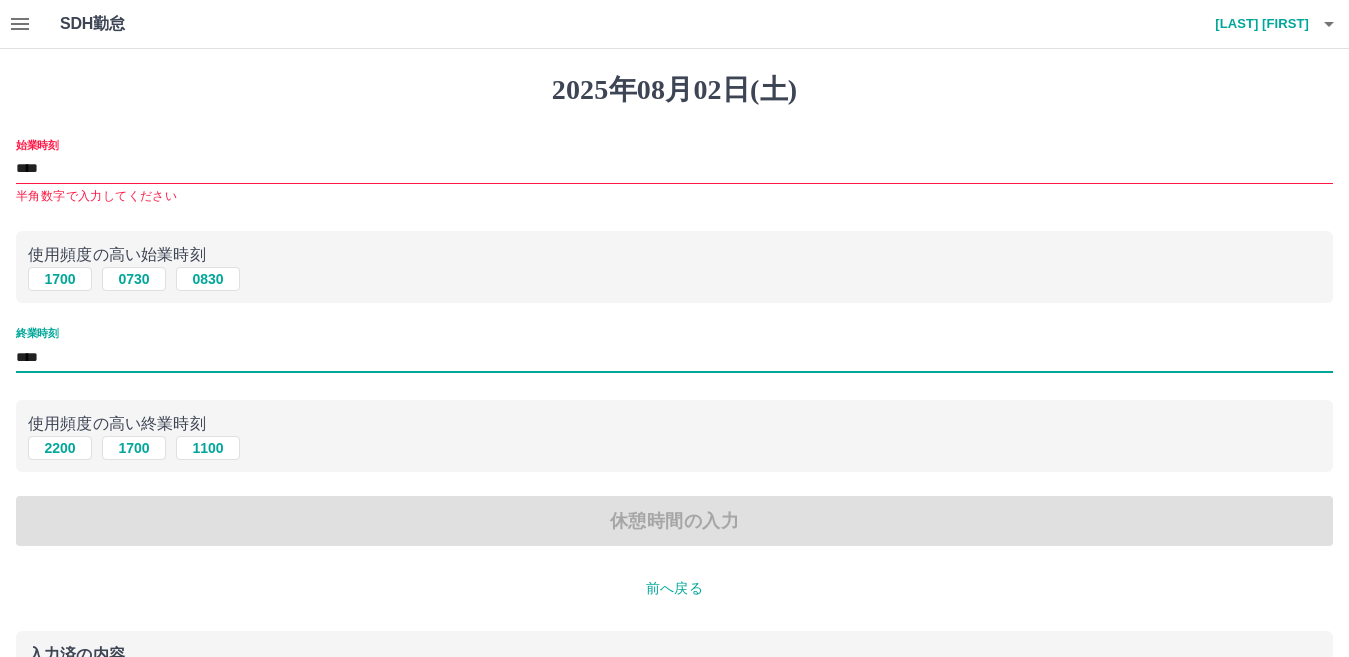 click on "使用頻度の高い終業時刻" at bounding box center [674, 424] 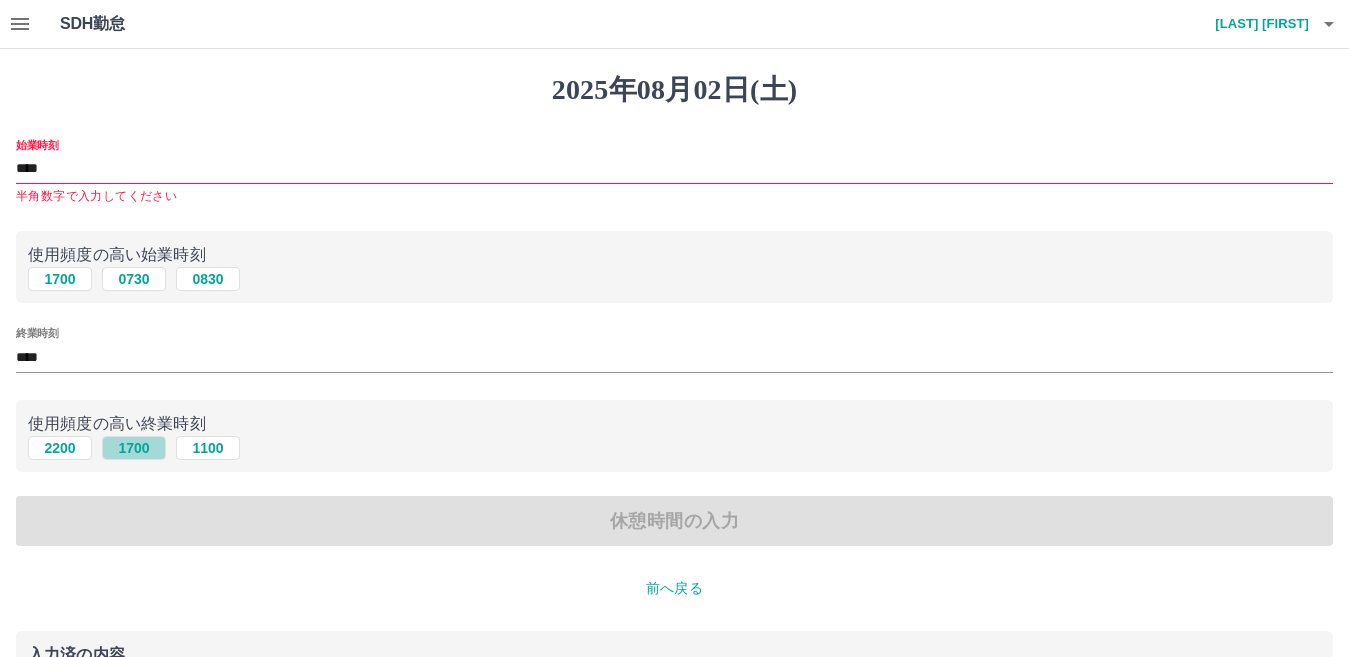 click on "1700" at bounding box center [134, 448] 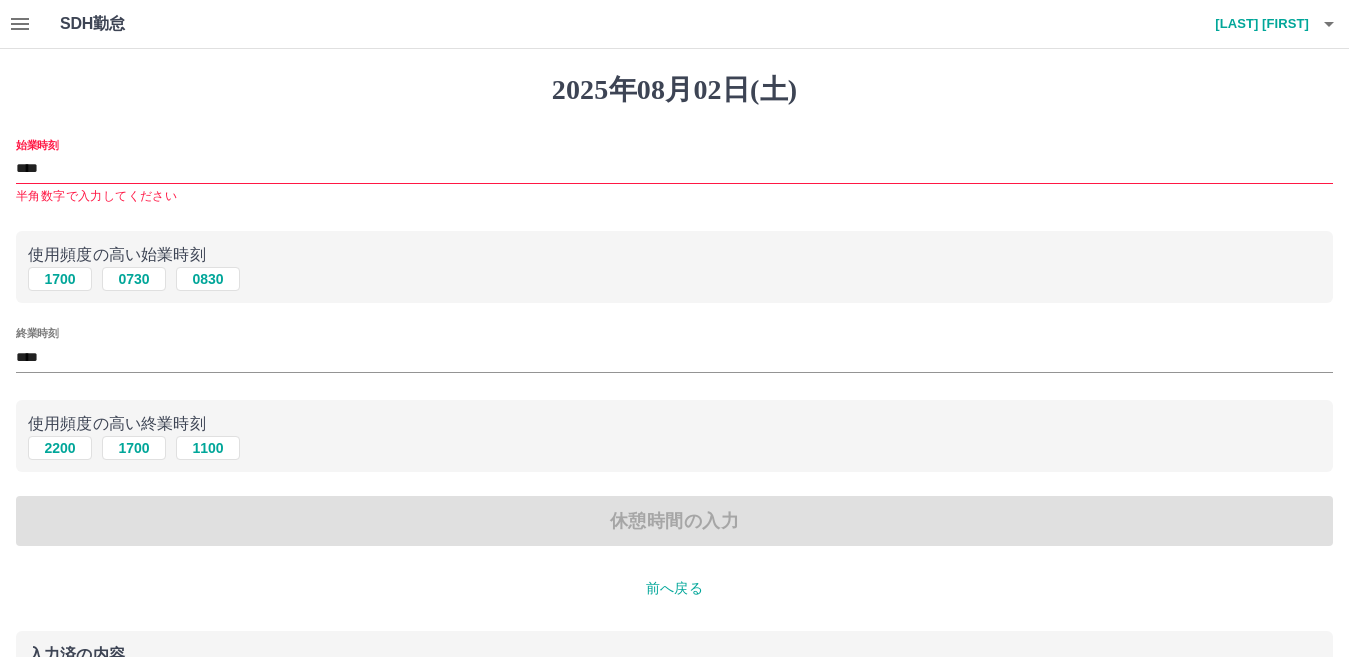 click on "休憩時間の入力" at bounding box center (674, 521) 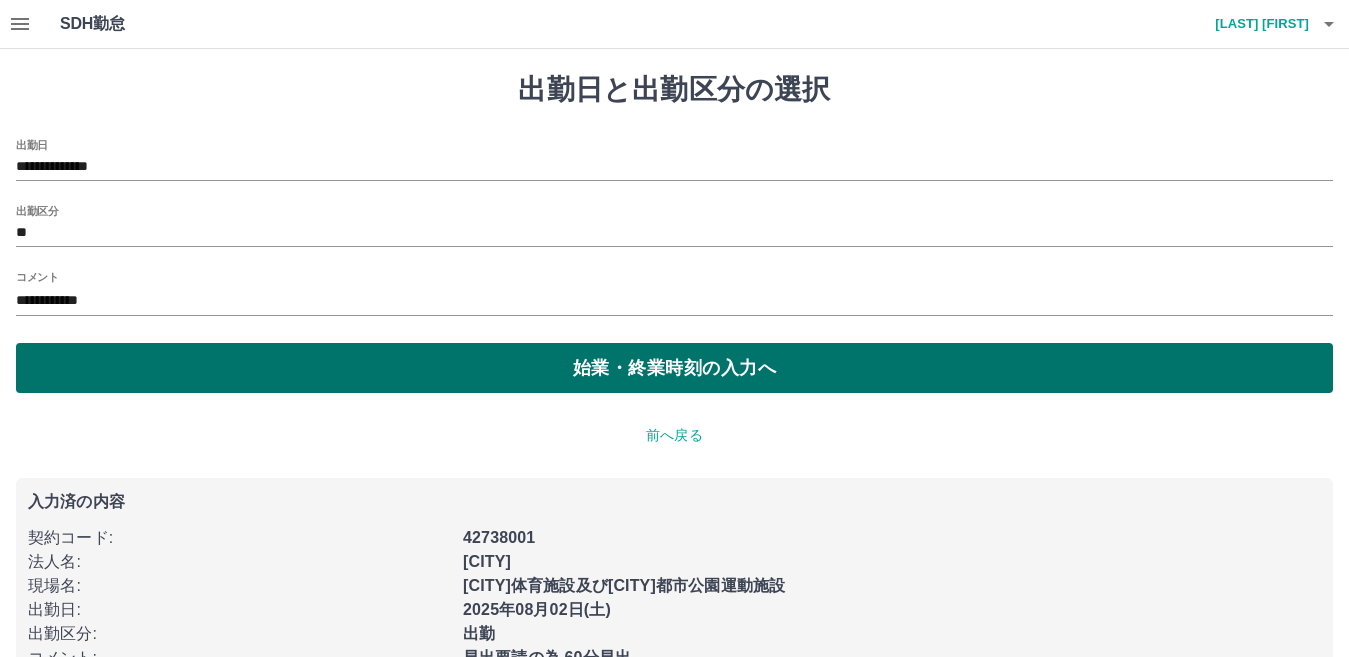 click on "始業・終業時刻の入力へ" at bounding box center (674, 368) 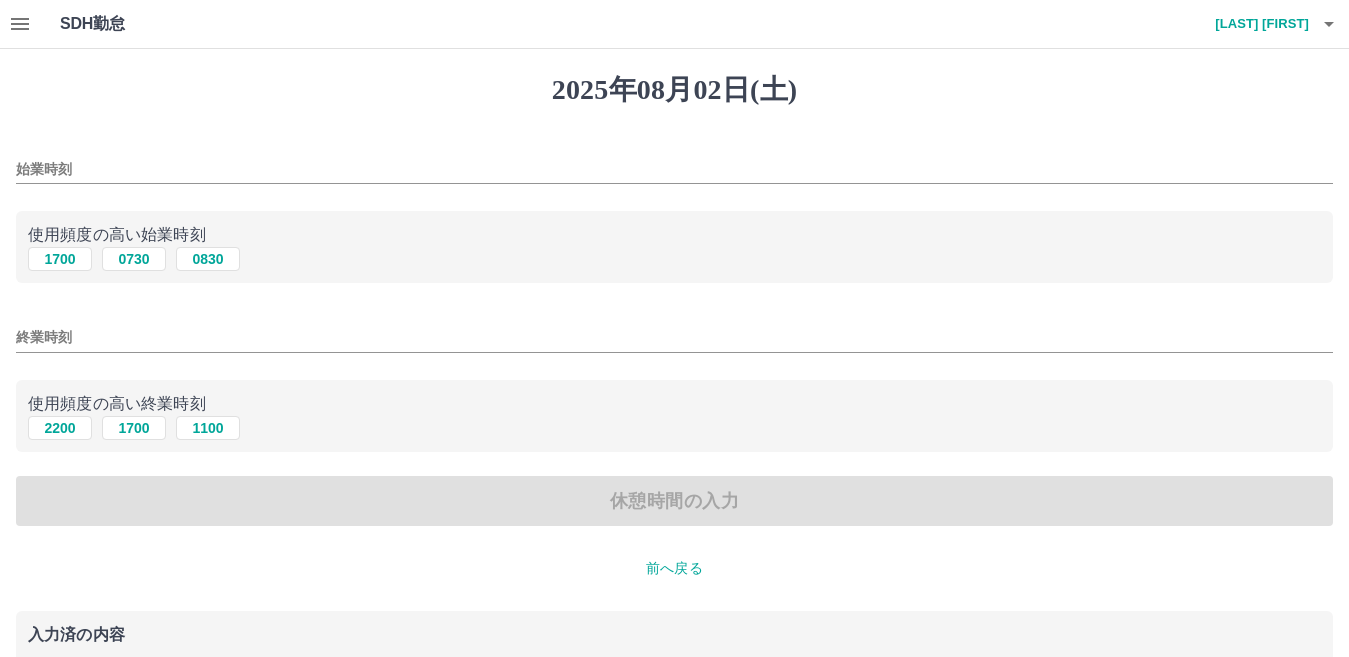 drag, startPoint x: 84, startPoint y: 172, endPoint x: 109, endPoint y: 176, distance: 25.317978 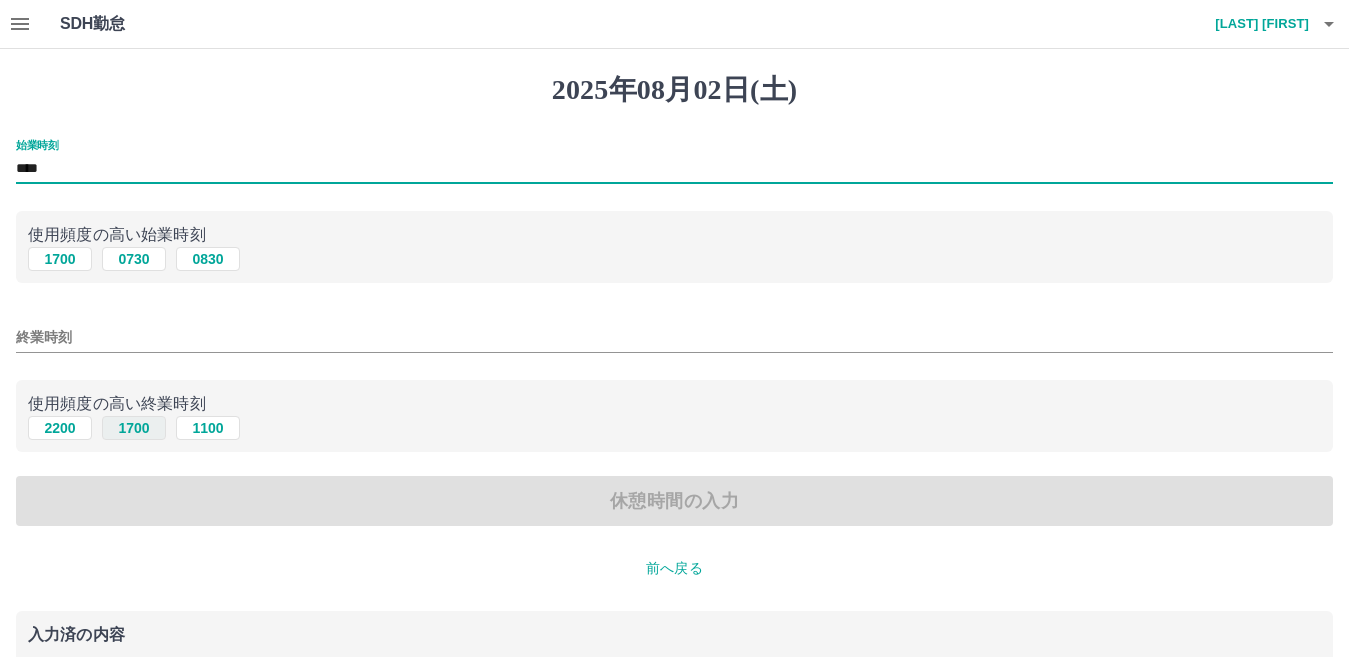 type on "****" 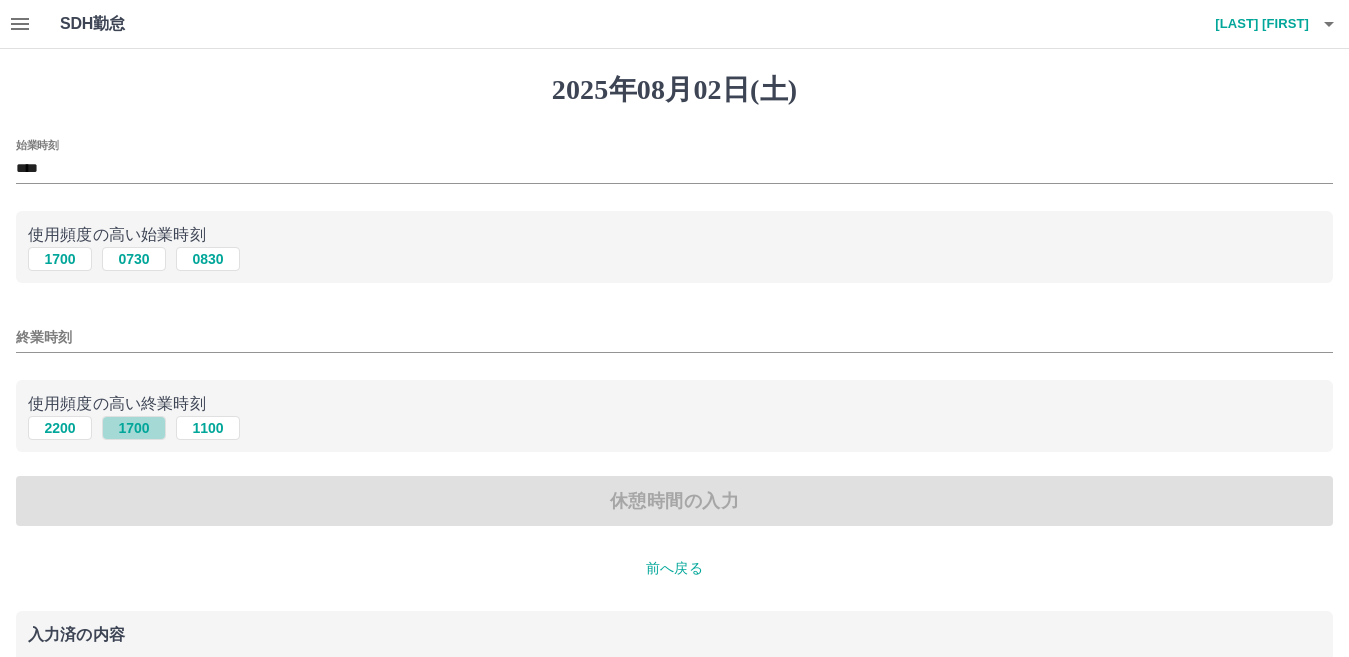 click on "1700" at bounding box center (134, 428) 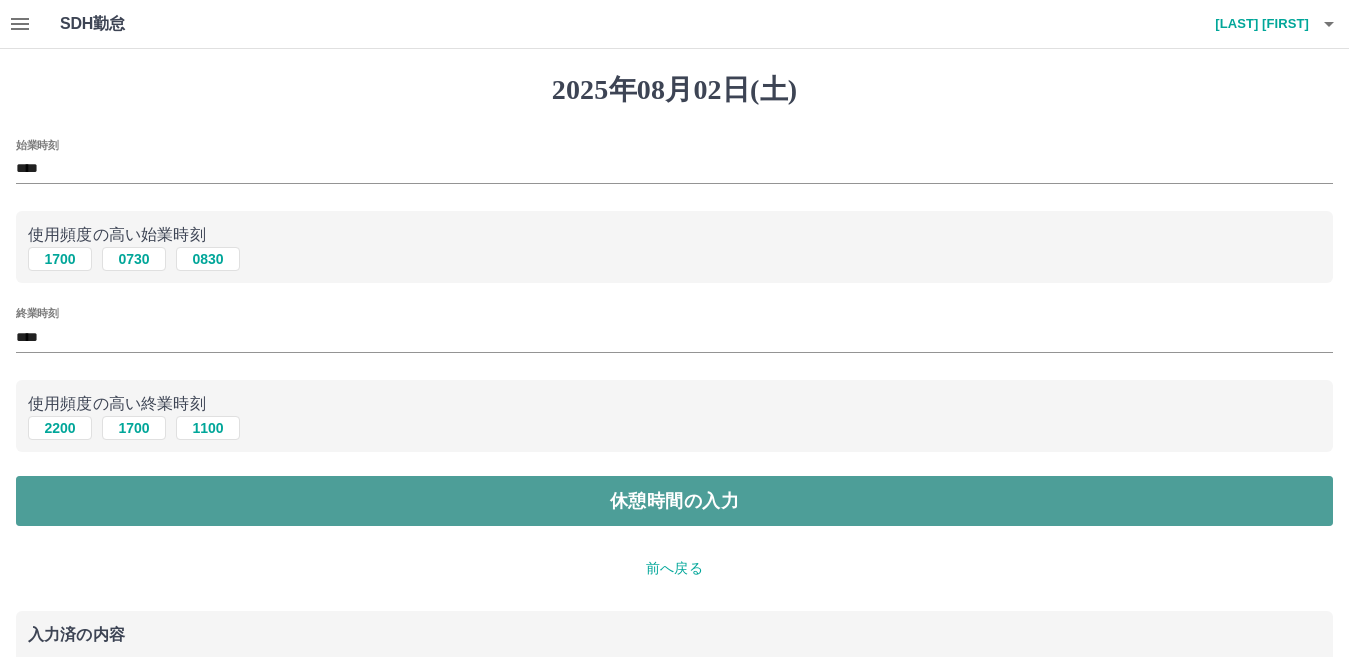 click on "休憩時間の入力" at bounding box center (674, 501) 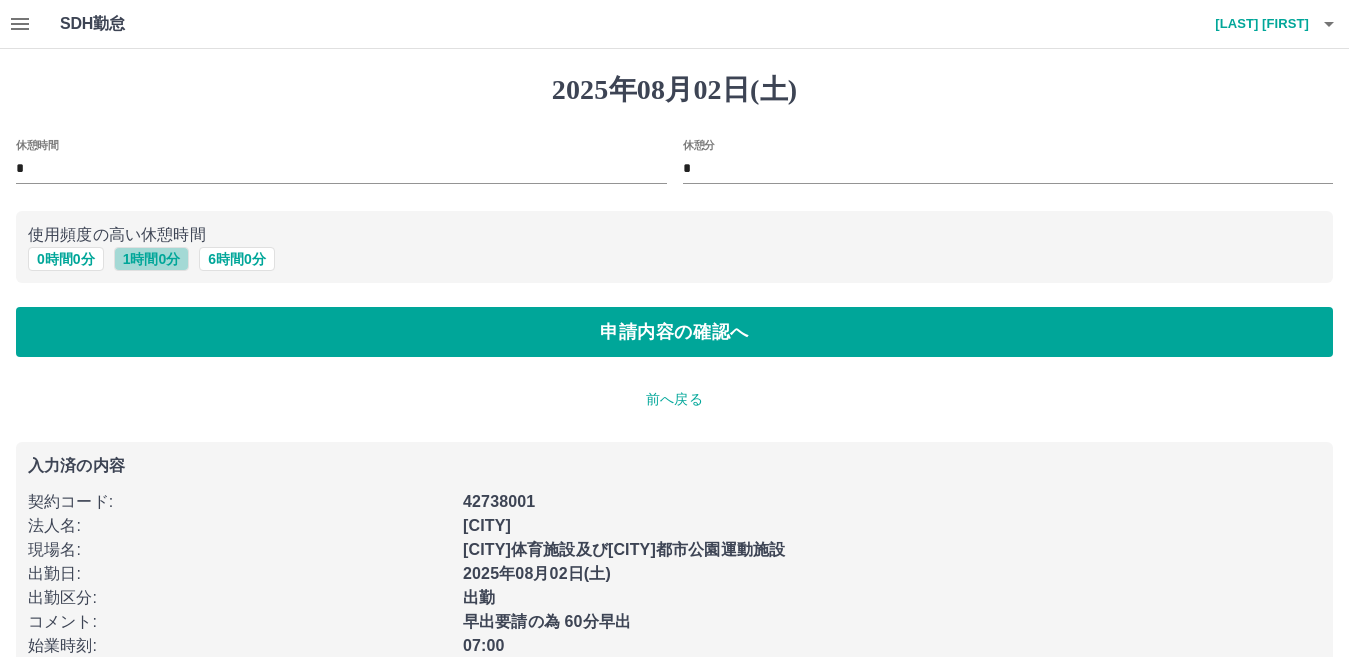 click on "1 時間 0 分" at bounding box center (152, 259) 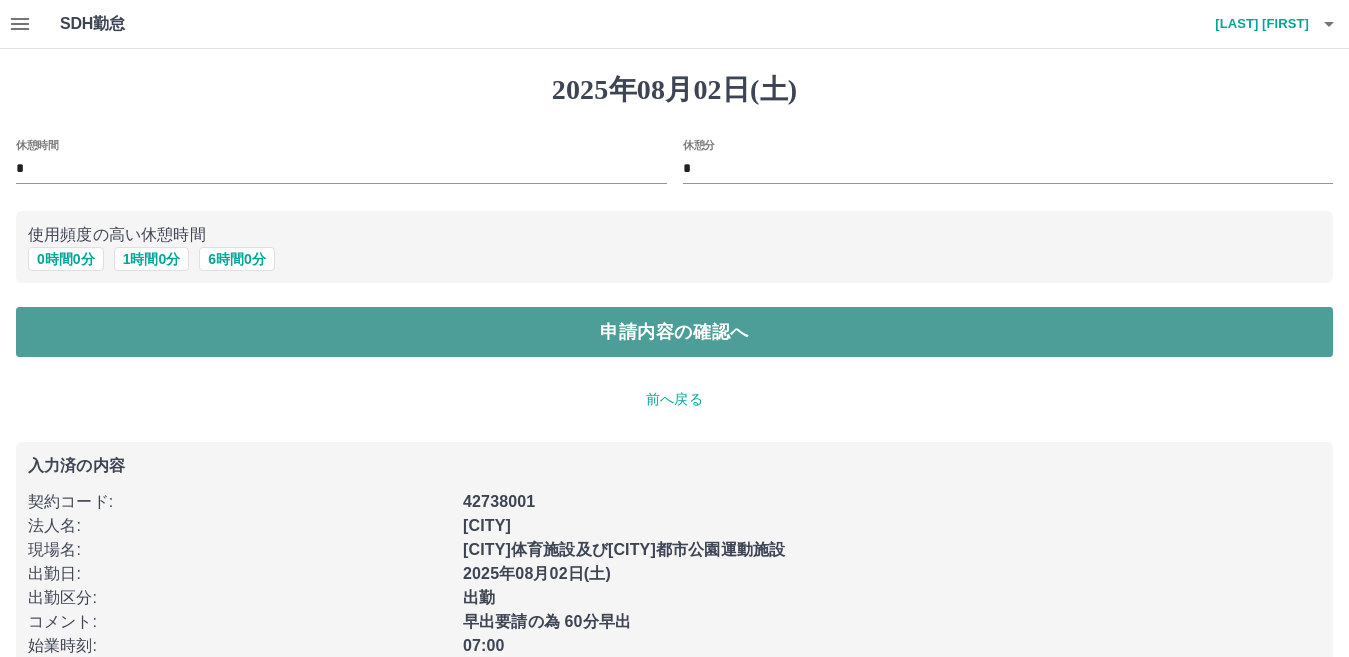 click on "申請内容の確認へ" at bounding box center [674, 332] 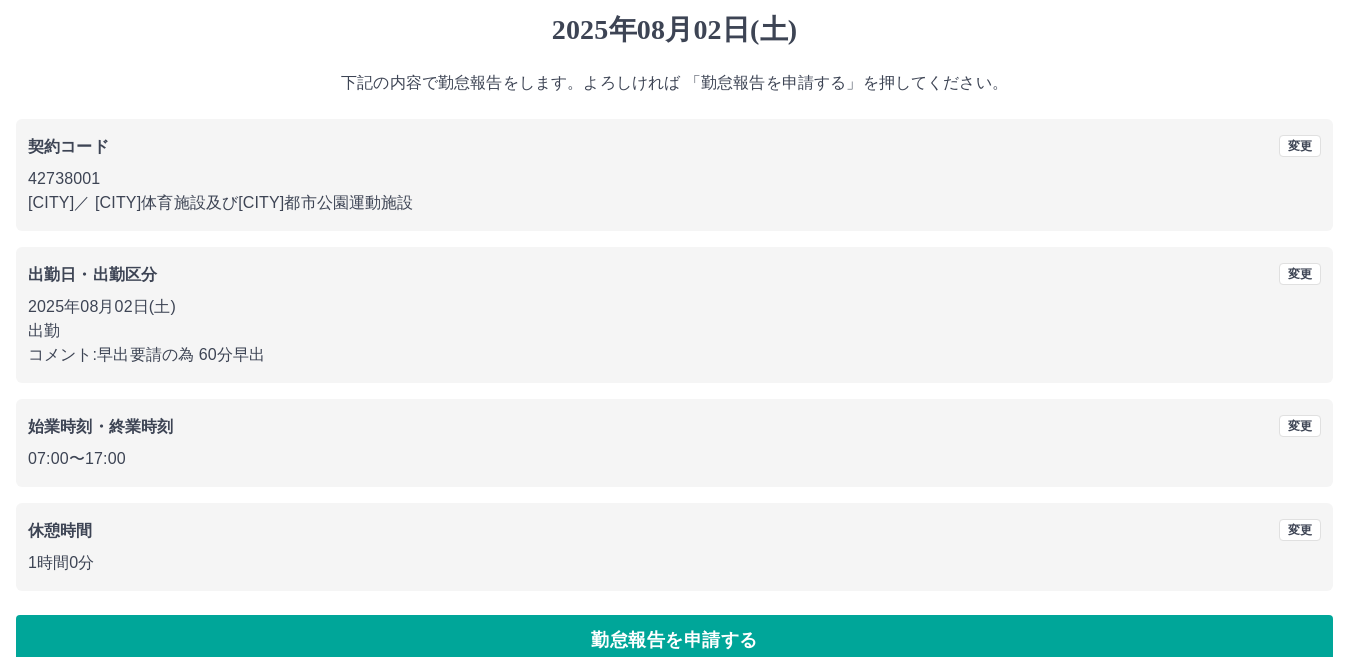 scroll, scrollTop: 92, scrollLeft: 0, axis: vertical 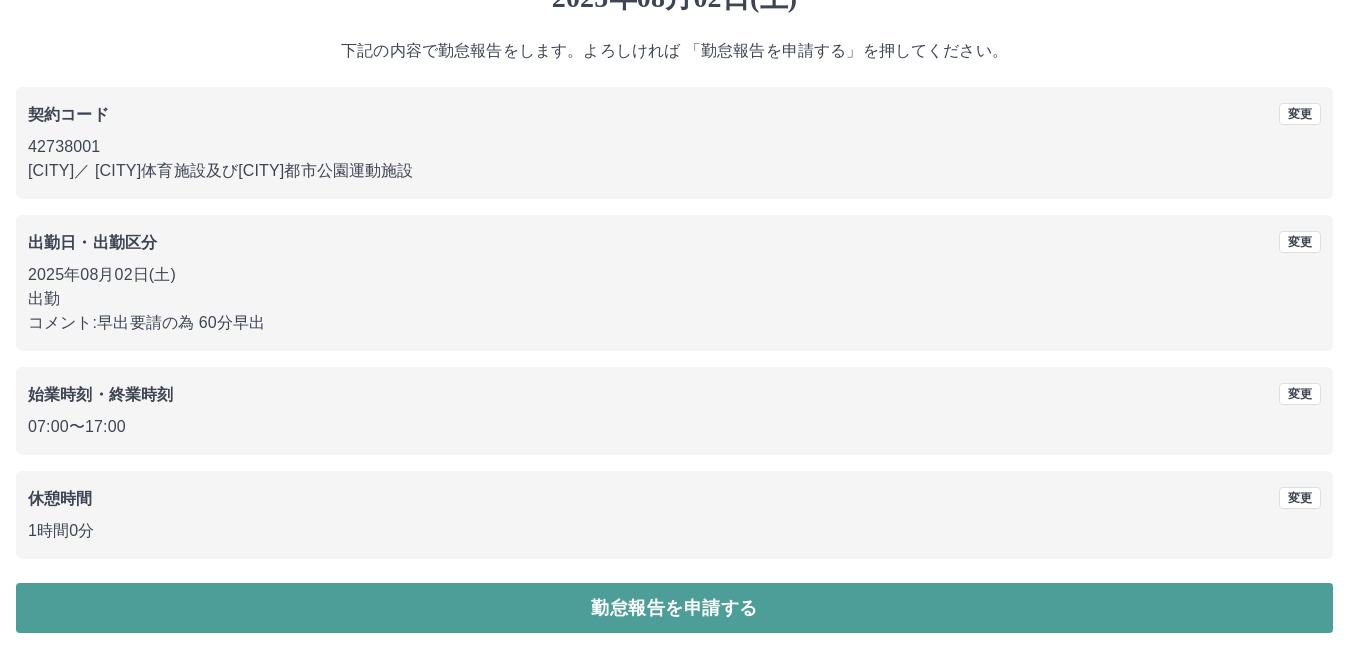 click on "勤怠報告を申請する" at bounding box center (674, 608) 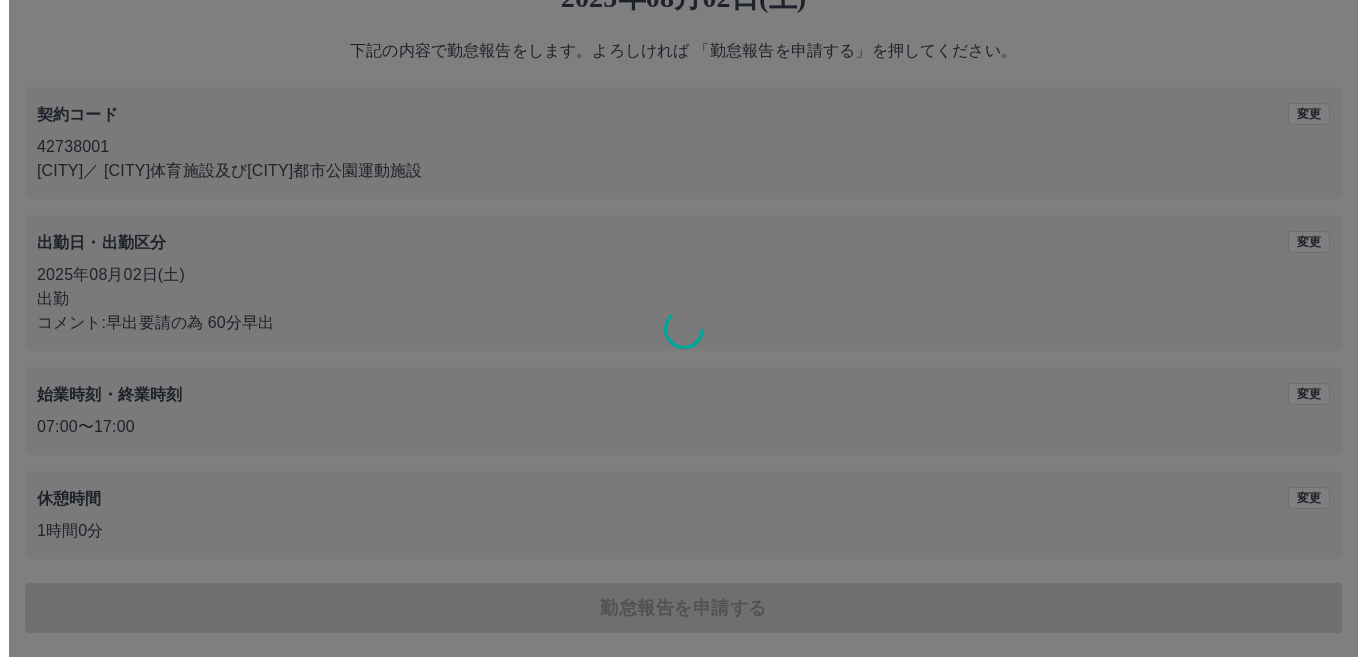 scroll, scrollTop: 0, scrollLeft: 0, axis: both 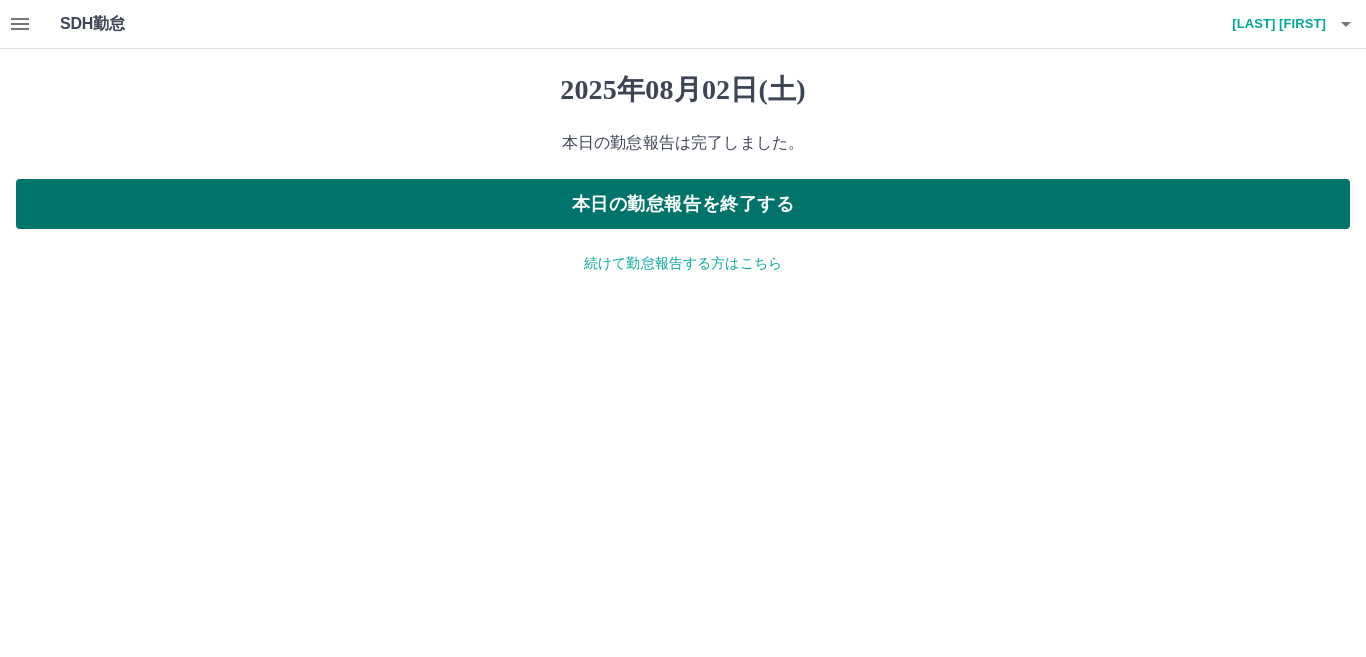 click on "本日の勤怠報告を終了する" at bounding box center (683, 204) 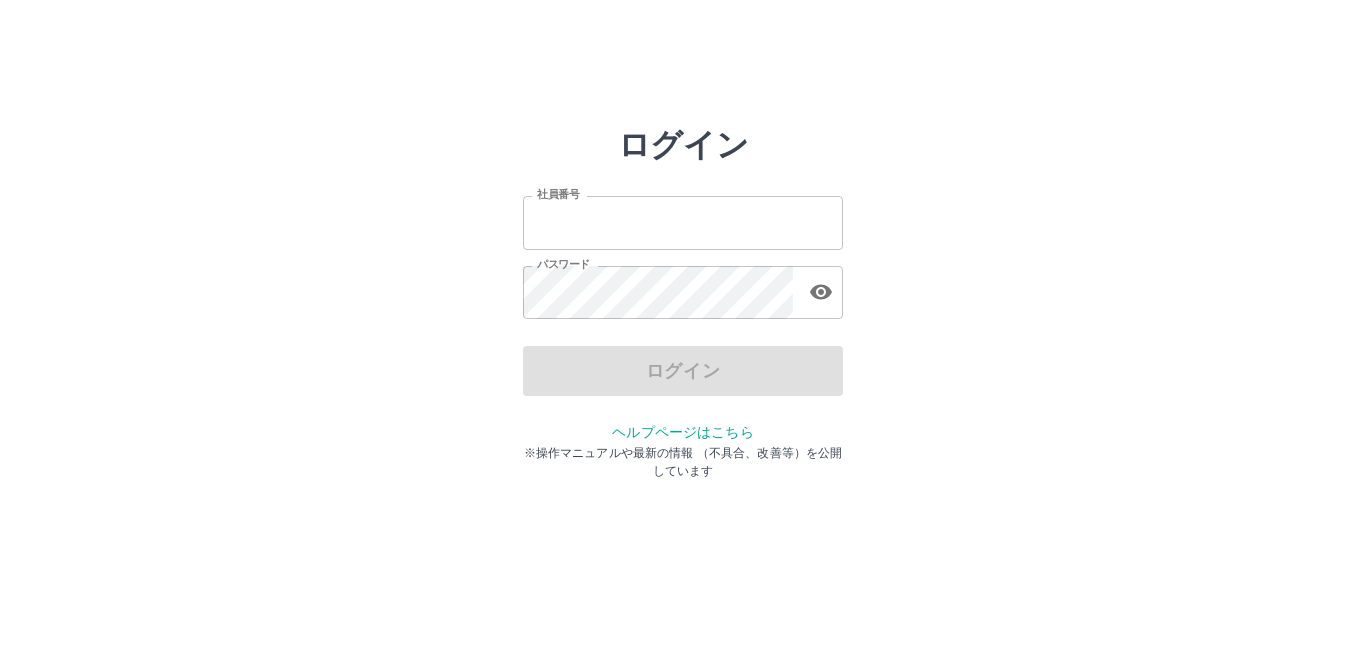 scroll, scrollTop: 0, scrollLeft: 0, axis: both 